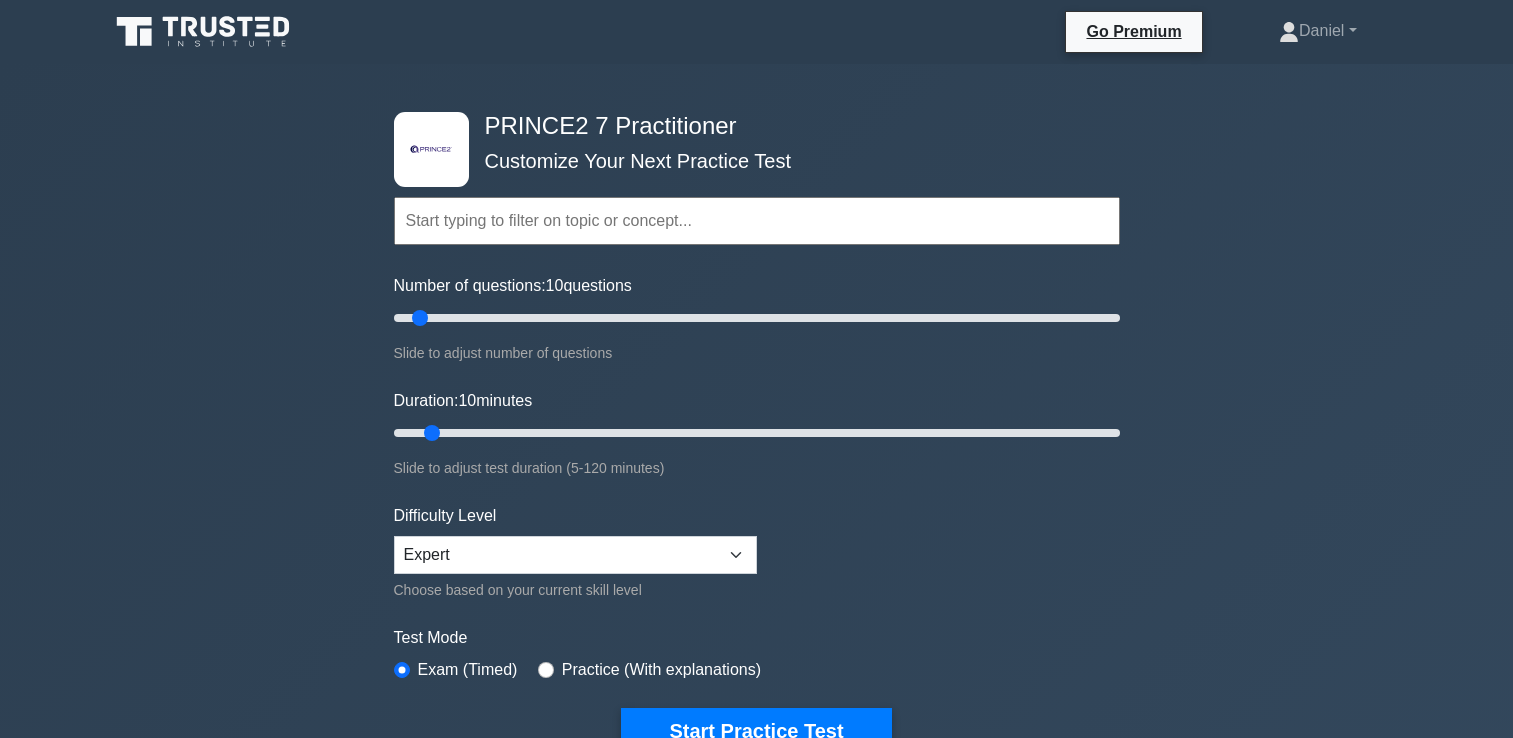 scroll, scrollTop: 200, scrollLeft: 0, axis: vertical 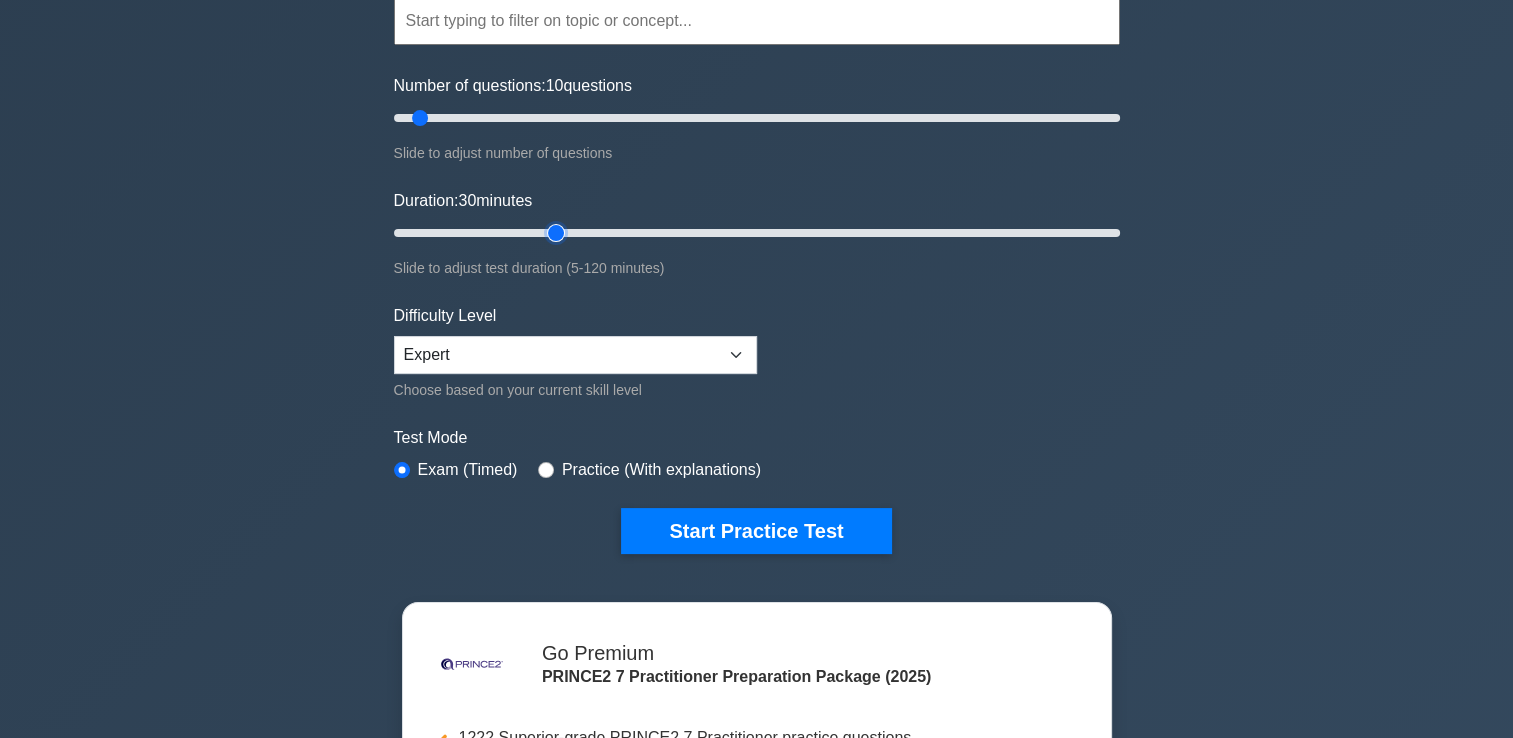 click on "Duration:  30  minutes" at bounding box center (757, 233) 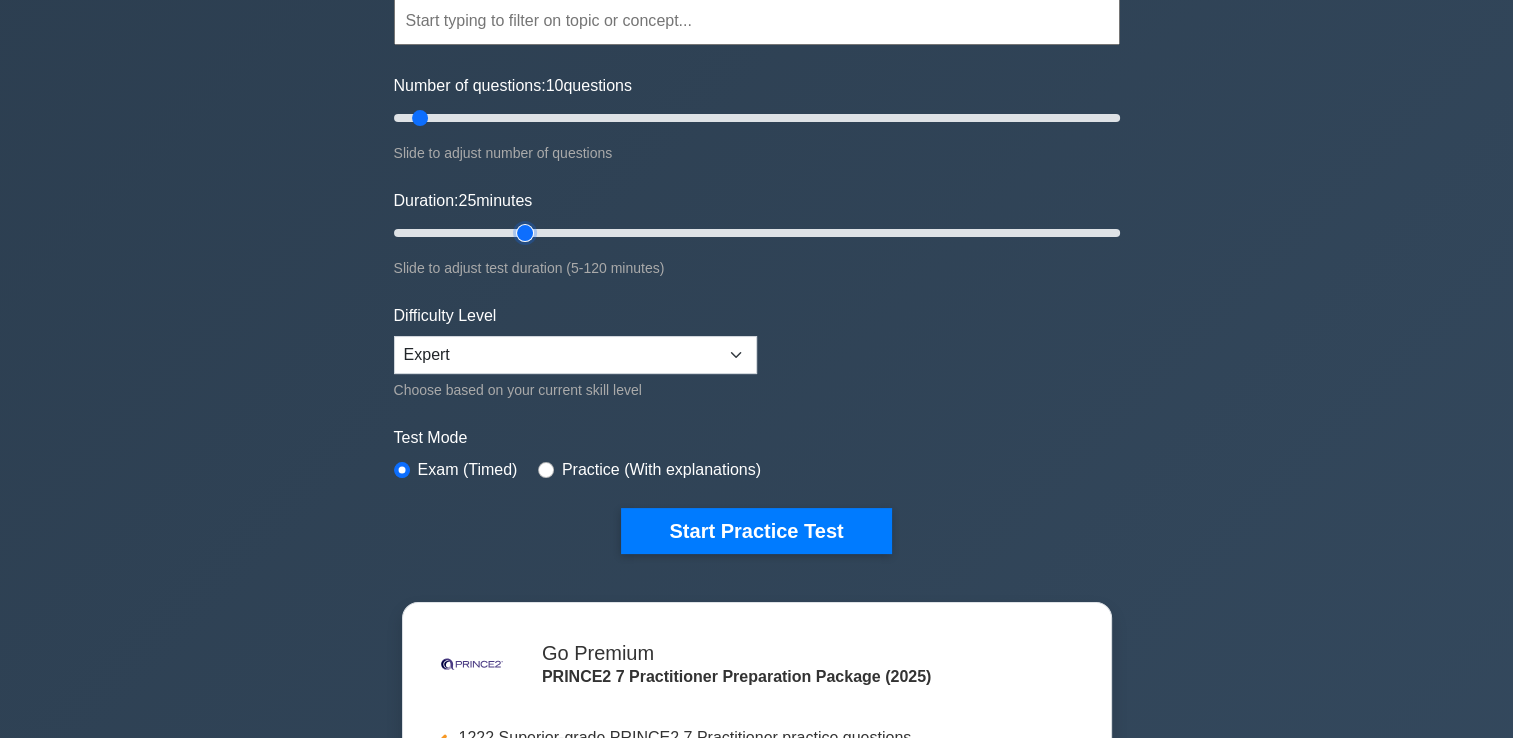 click on "Duration:  25  minutes" at bounding box center [757, 233] 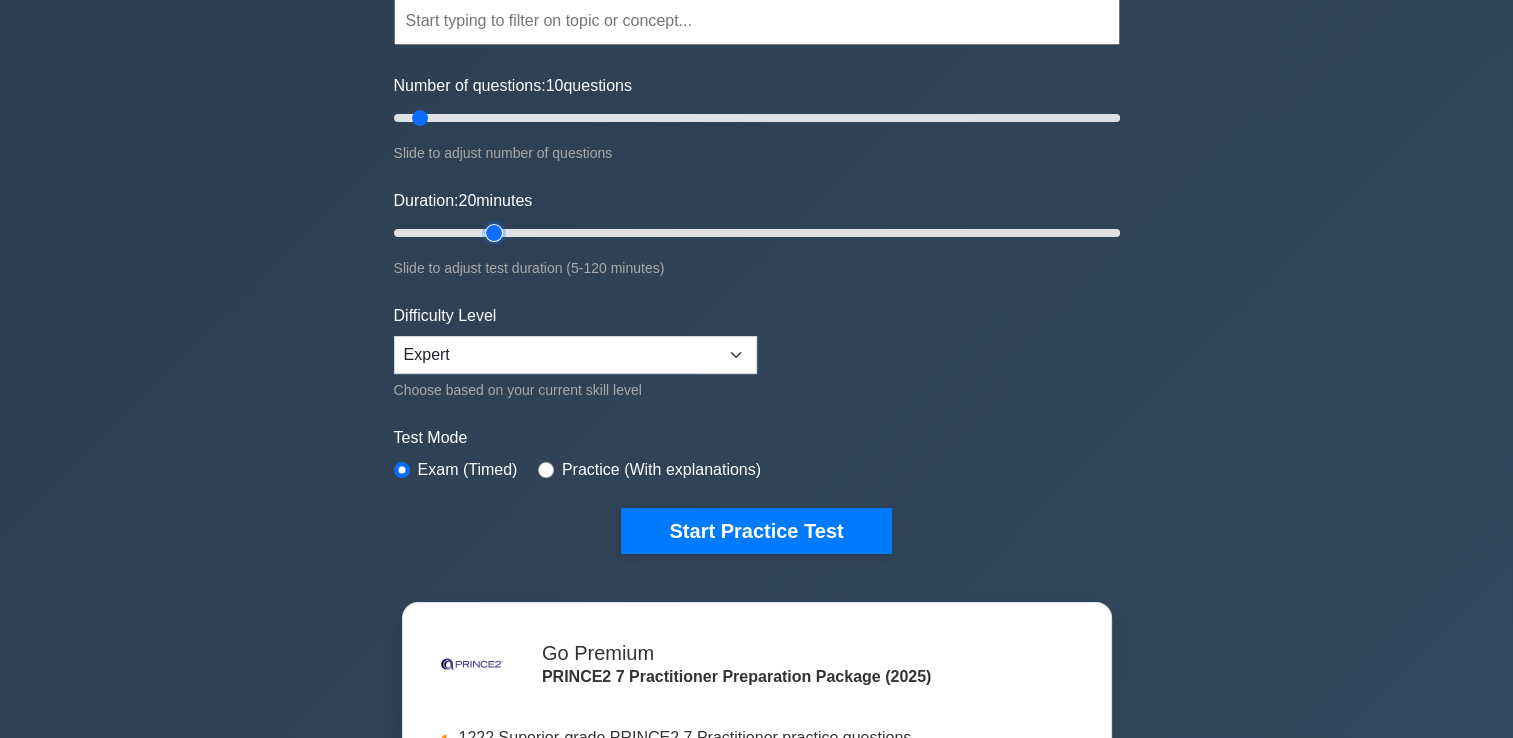 type on "20" 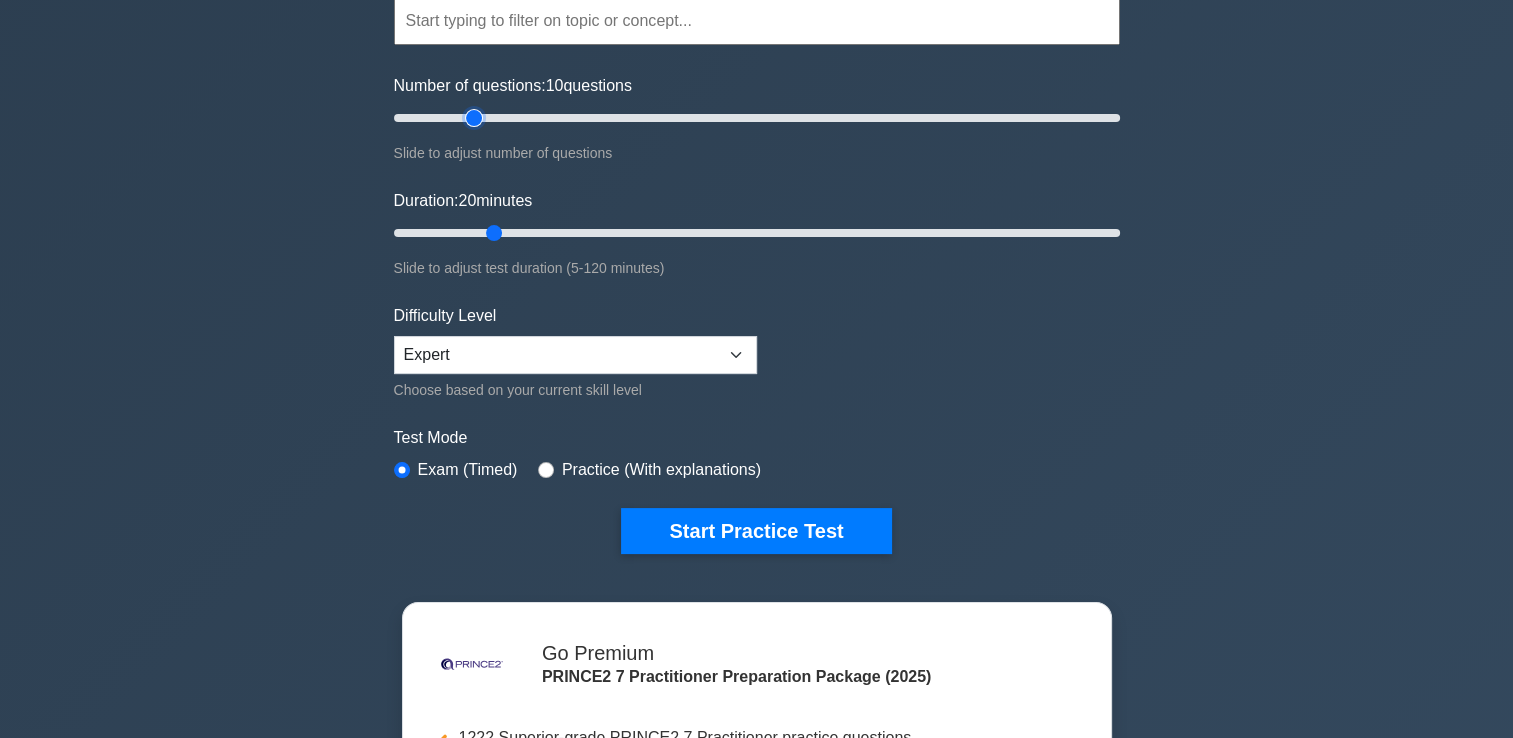 click on "Number of questions:  10  questions" at bounding box center [757, 118] 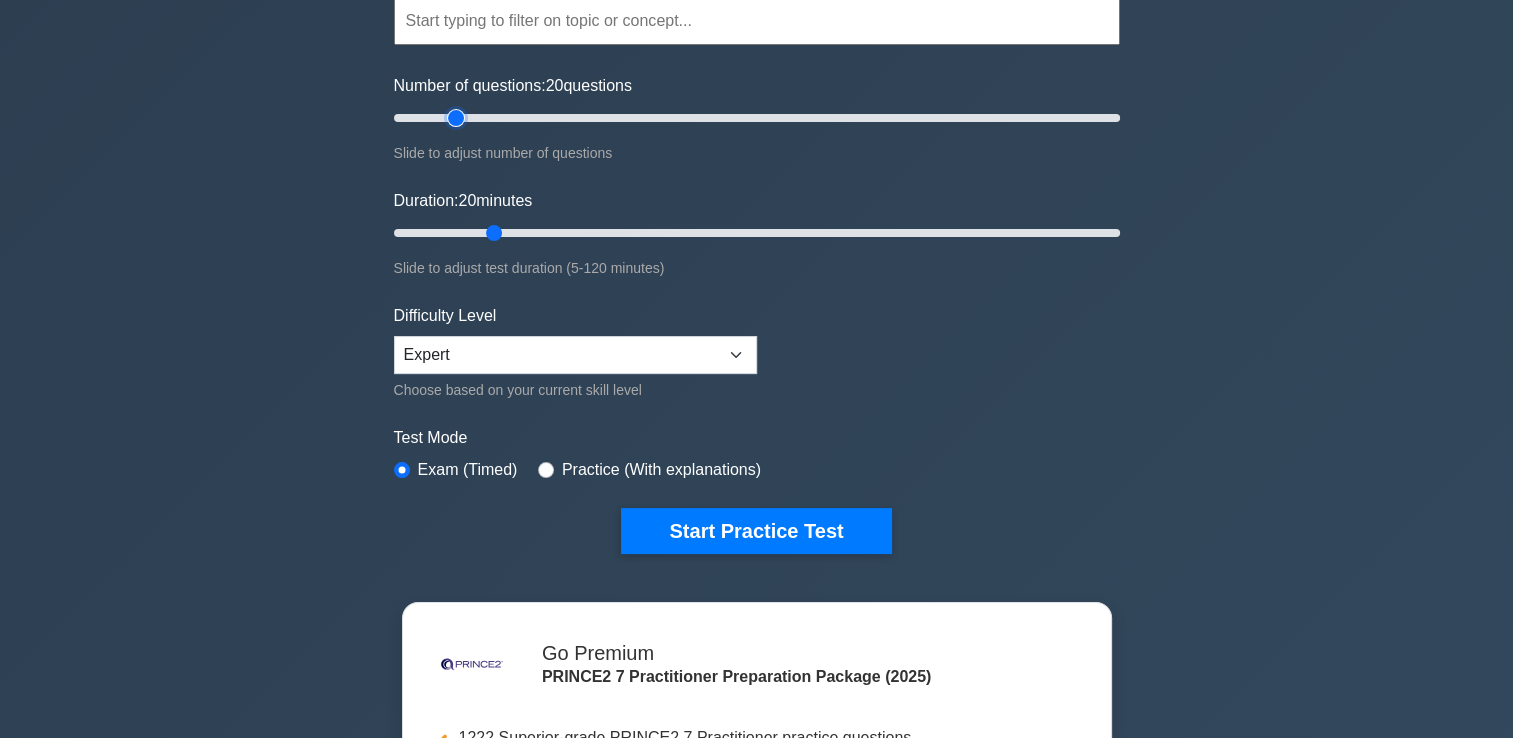 type on "20" 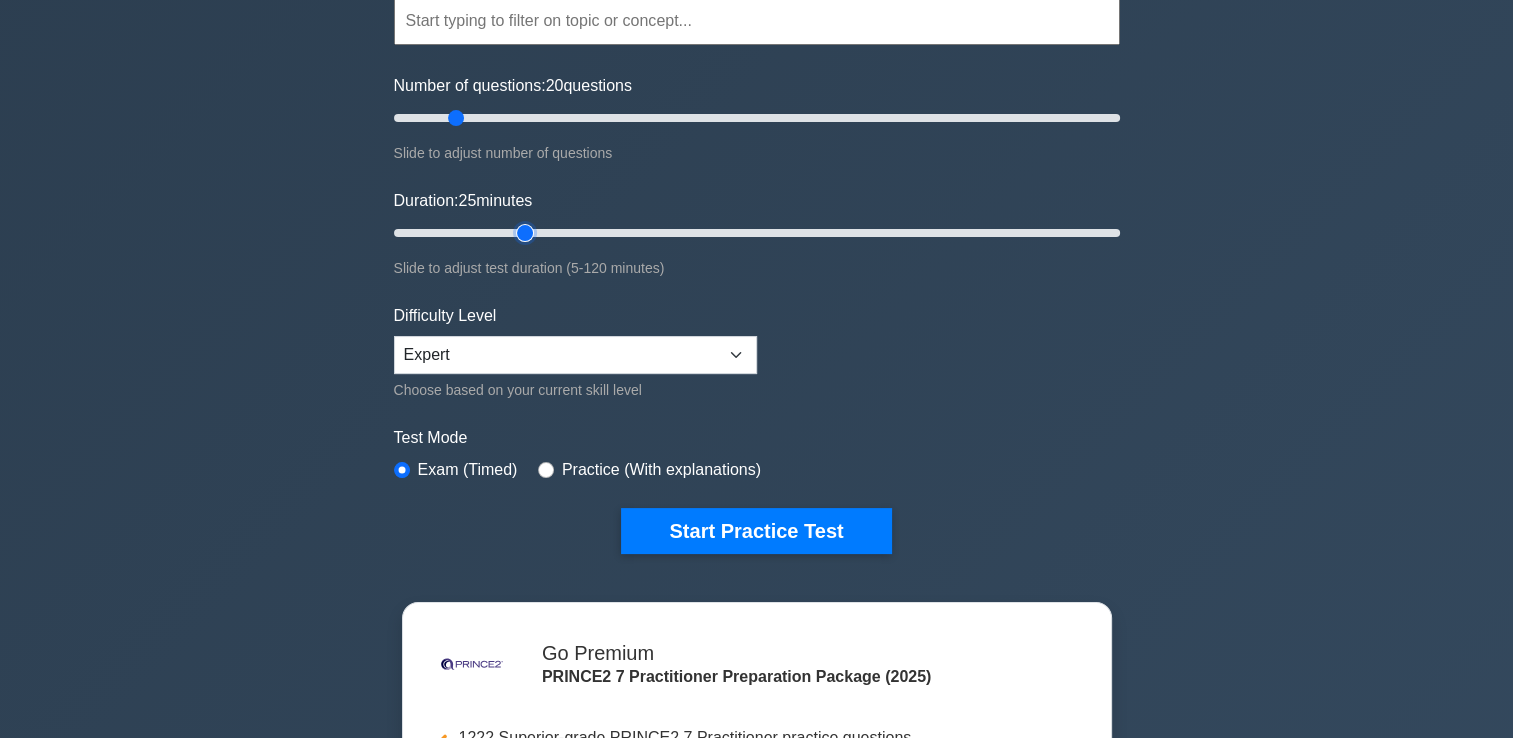 type on "25" 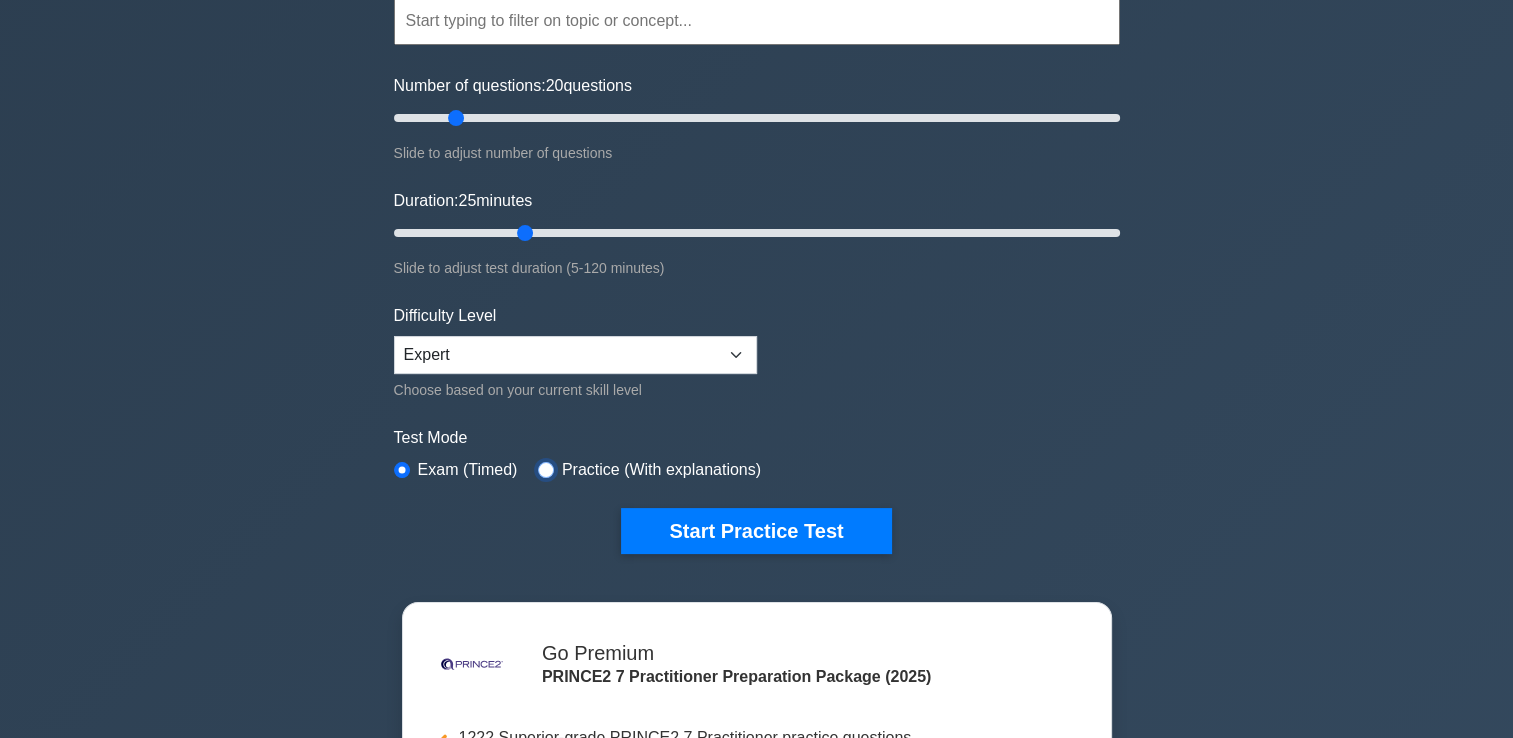 click at bounding box center [546, 470] 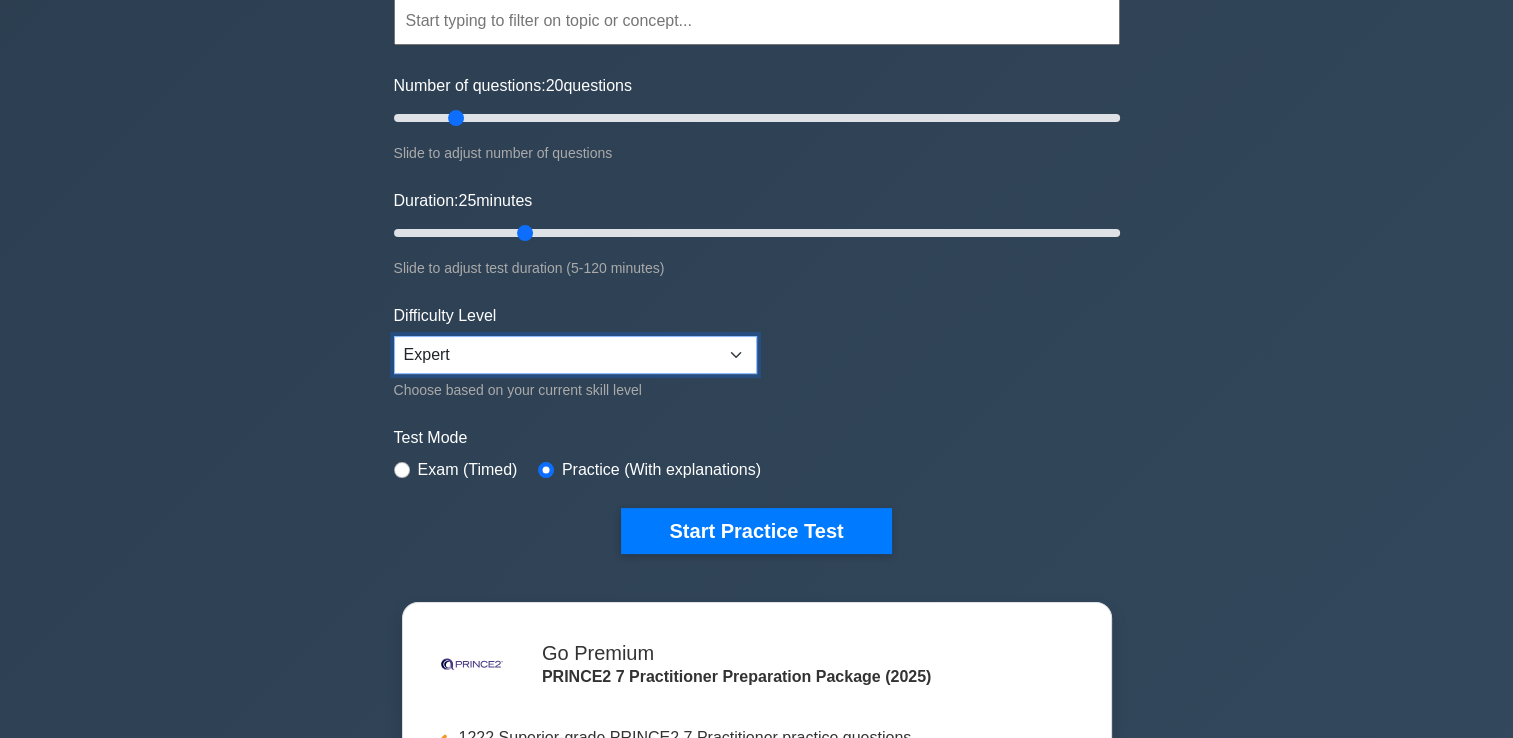 click on "Beginner
Intermediate
Expert" at bounding box center (575, 355) 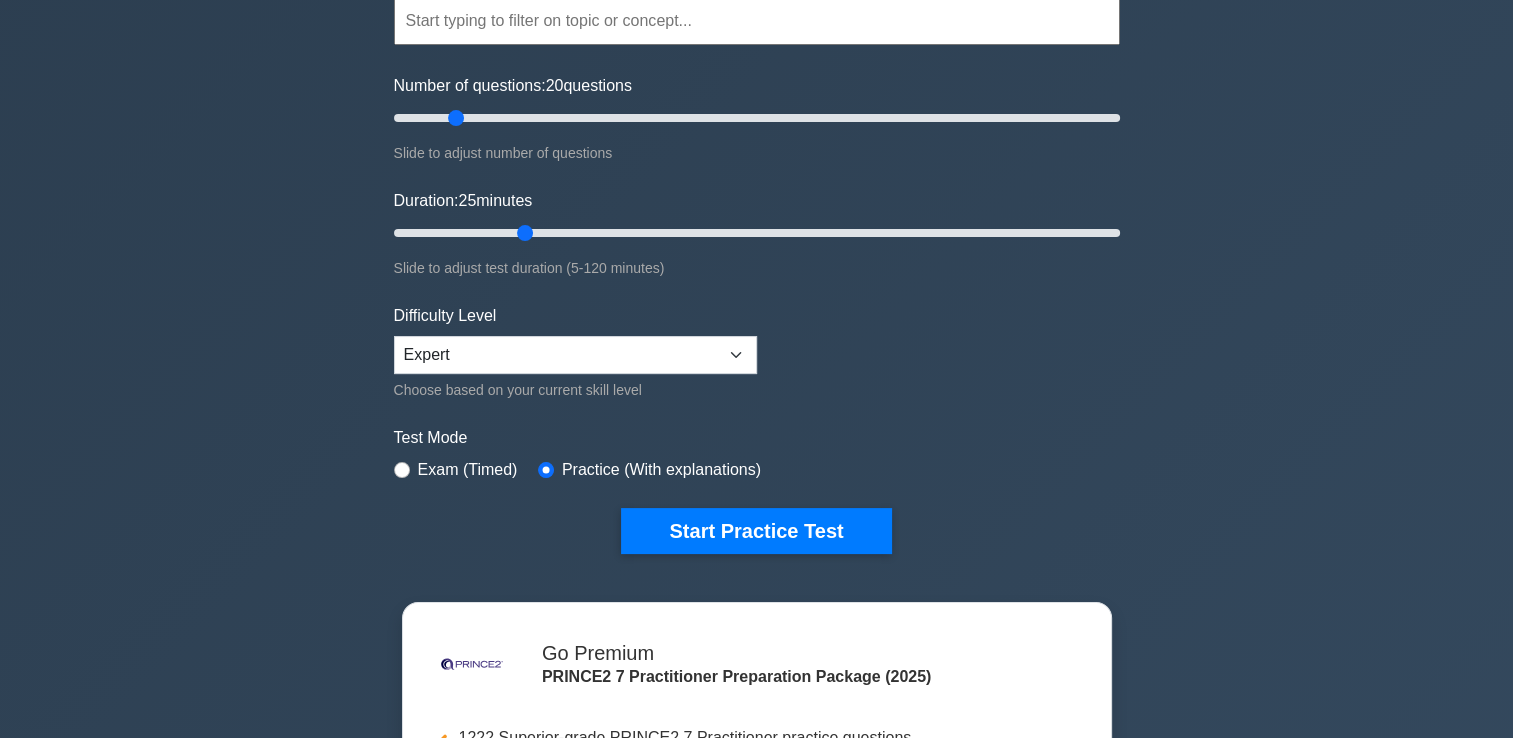 click on "Test Mode" at bounding box center (757, 438) 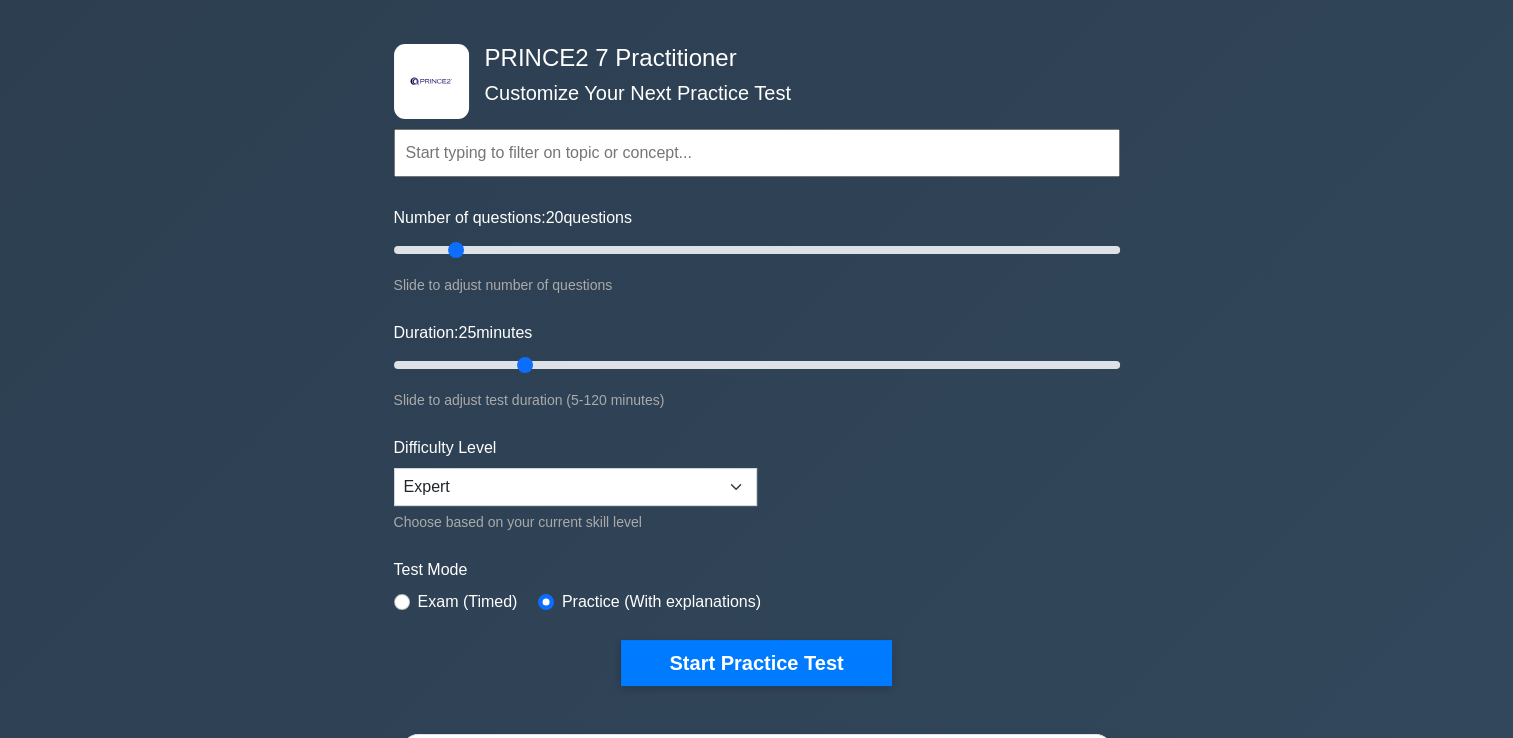 scroll, scrollTop: 100, scrollLeft: 0, axis: vertical 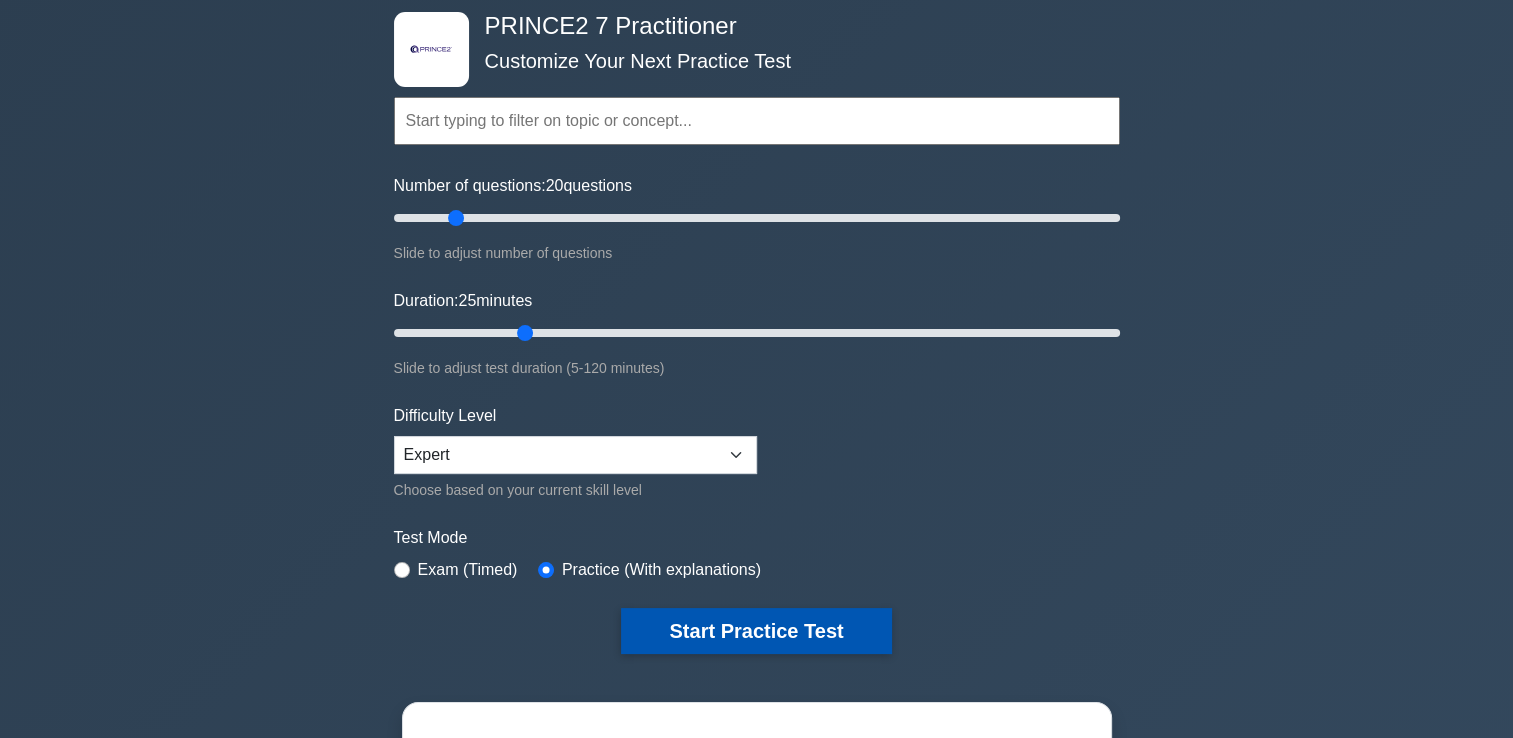 click on "Start Practice Test" at bounding box center [756, 631] 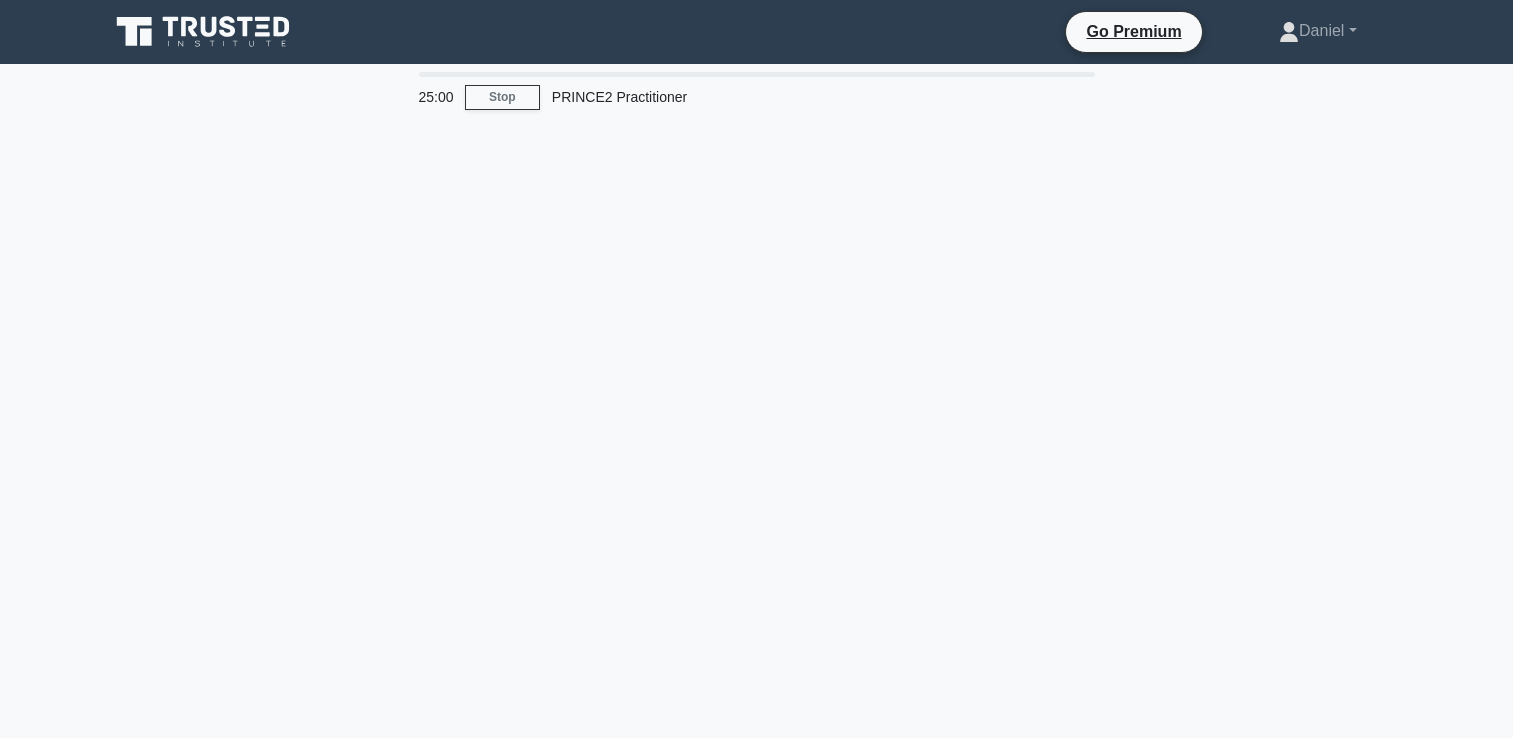 scroll, scrollTop: 0, scrollLeft: 0, axis: both 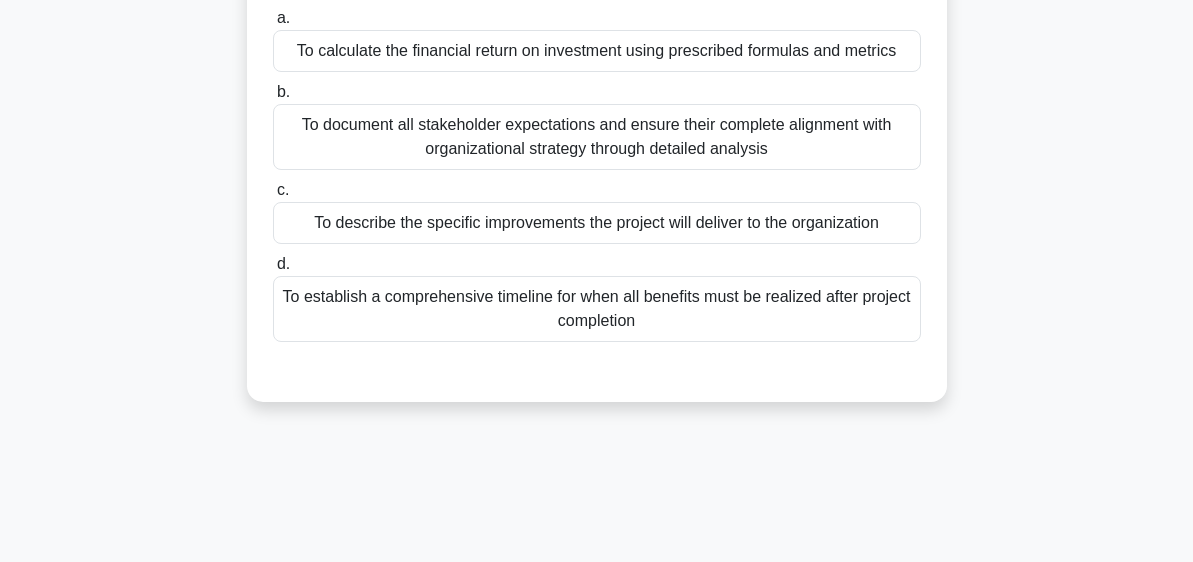 click on "To describe the specific improvements the project will deliver to the organization" at bounding box center (597, 223) 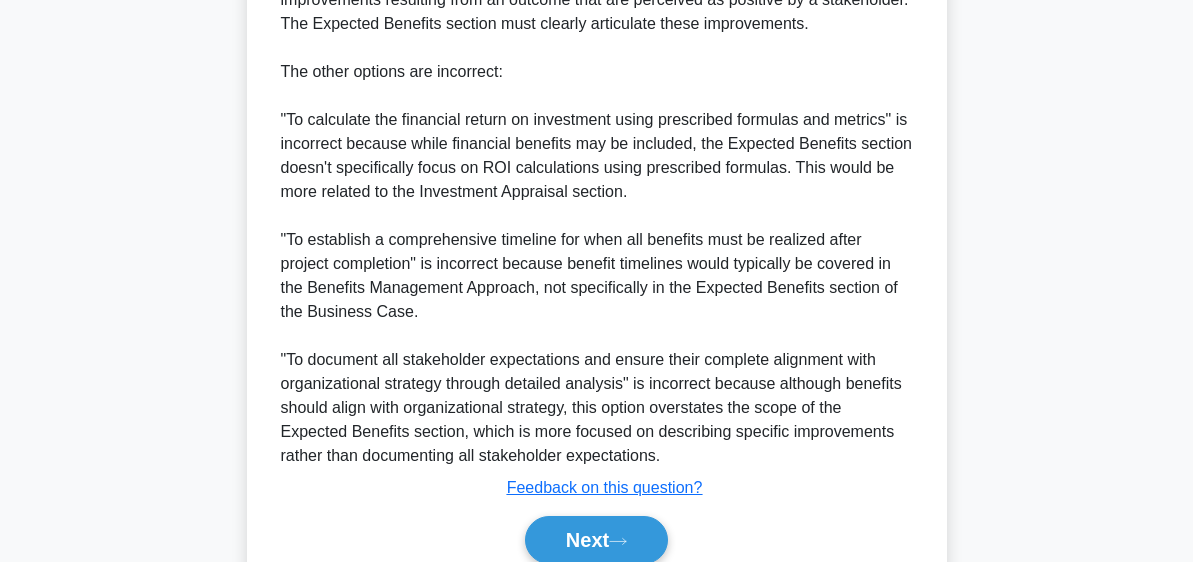 scroll, scrollTop: 864, scrollLeft: 0, axis: vertical 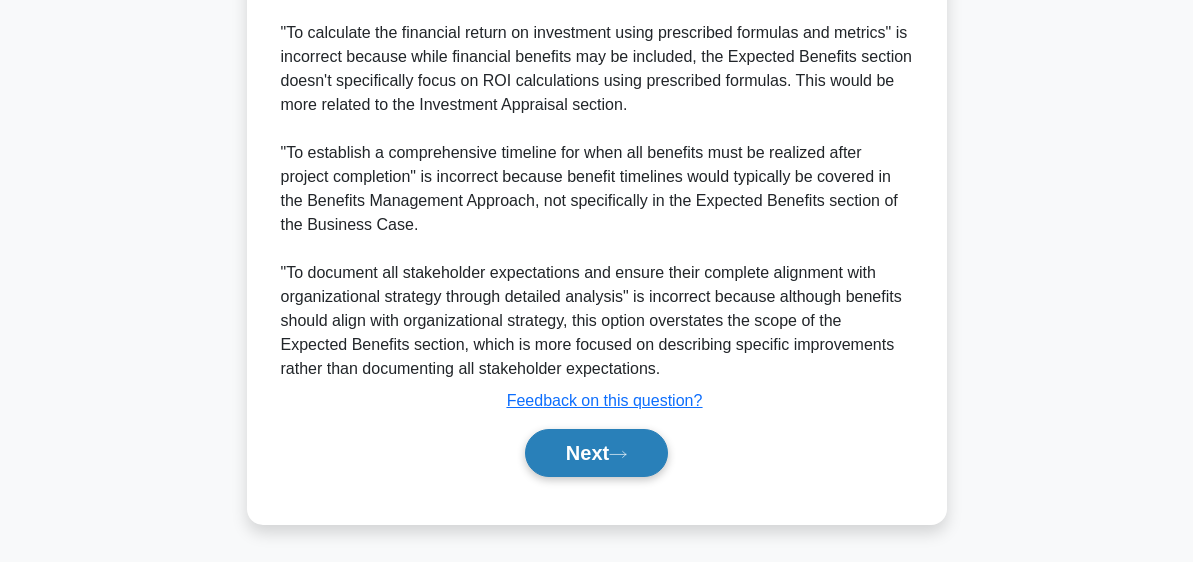 click on "Next" at bounding box center [596, 453] 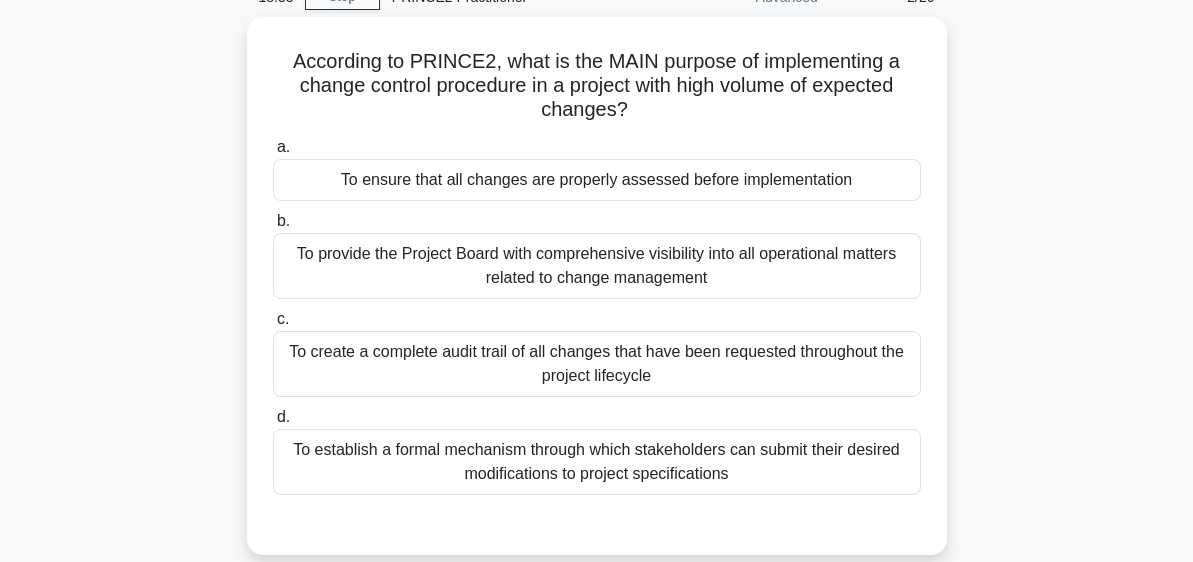 scroll, scrollTop: 200, scrollLeft: 0, axis: vertical 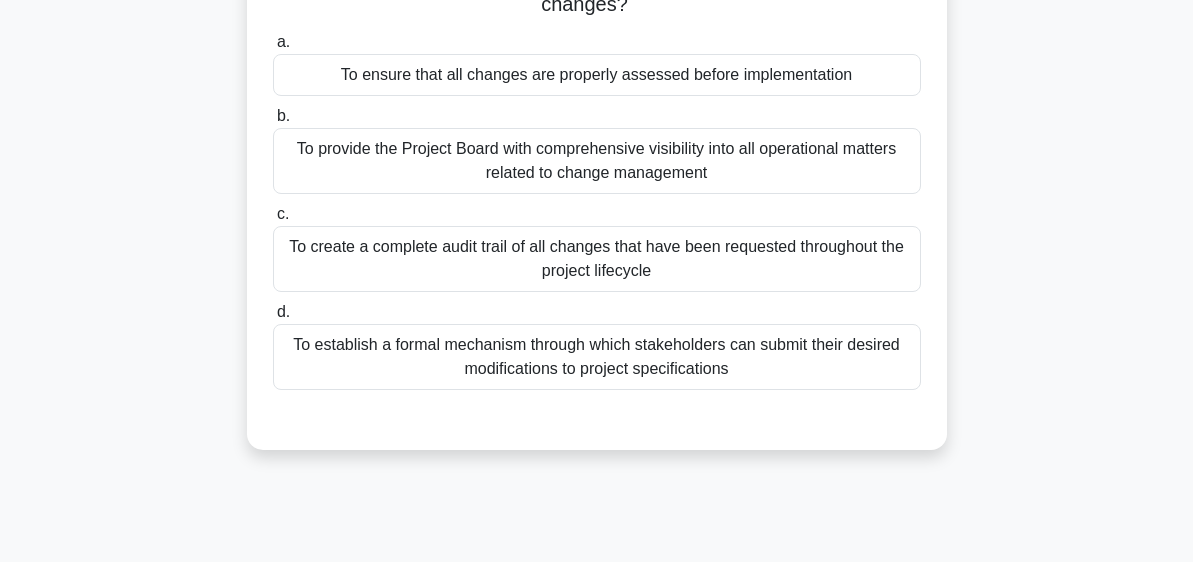 click on "To create a complete audit trail of all changes that have been requested throughout the project lifecycle" at bounding box center [597, 259] 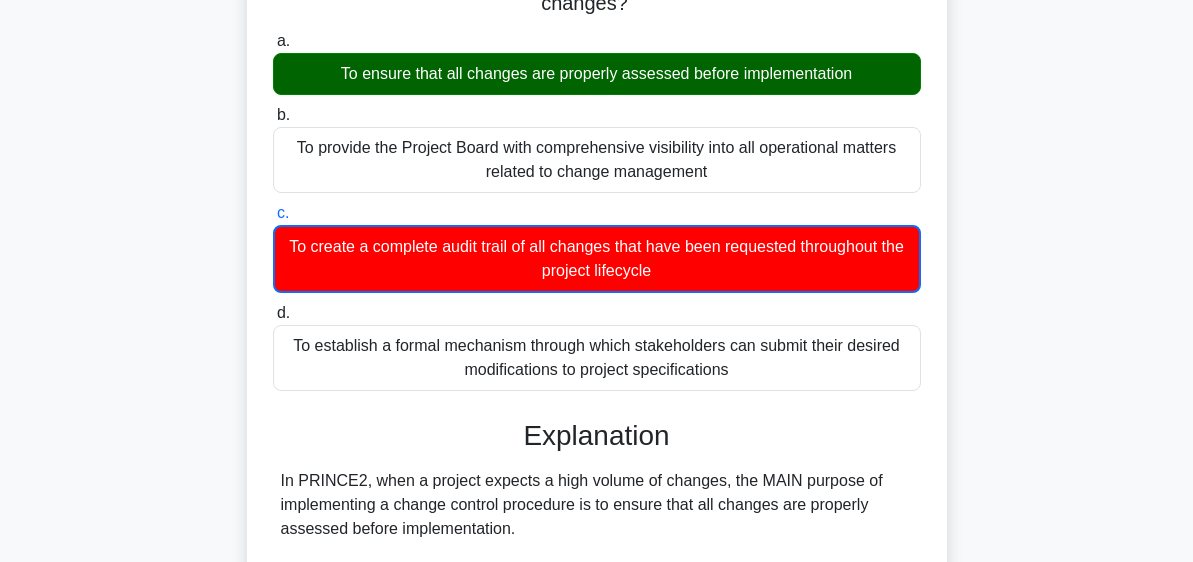 scroll, scrollTop: 100, scrollLeft: 0, axis: vertical 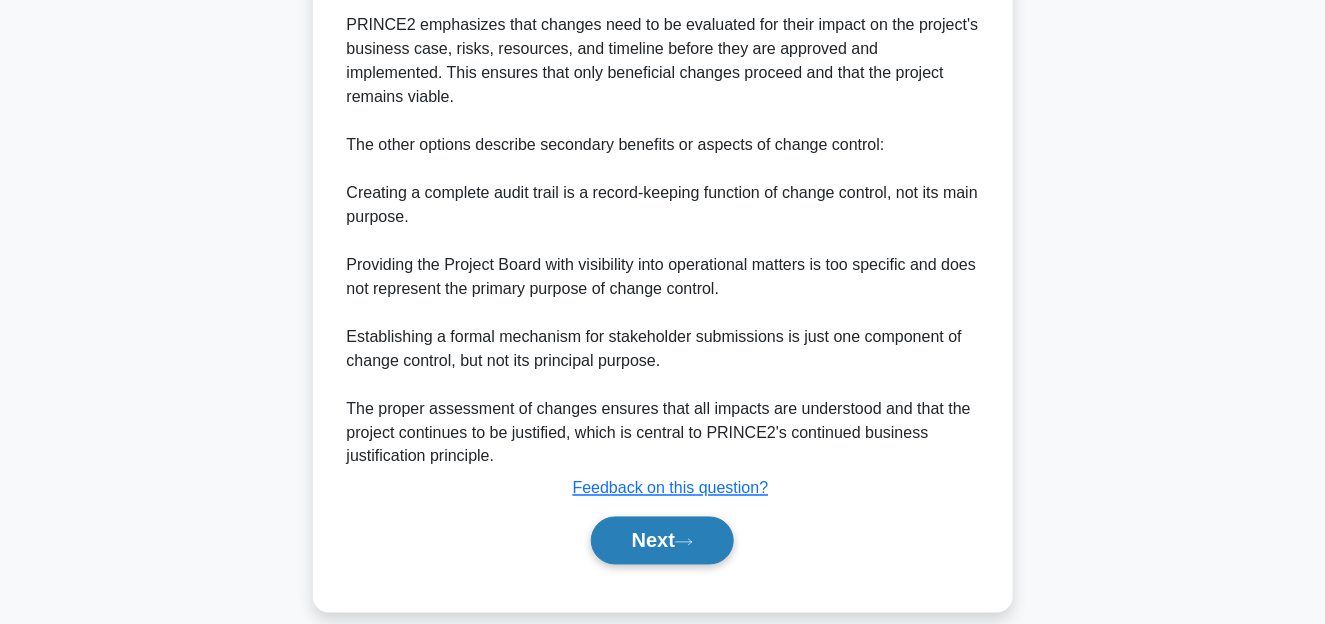 click on "Next" at bounding box center (662, 541) 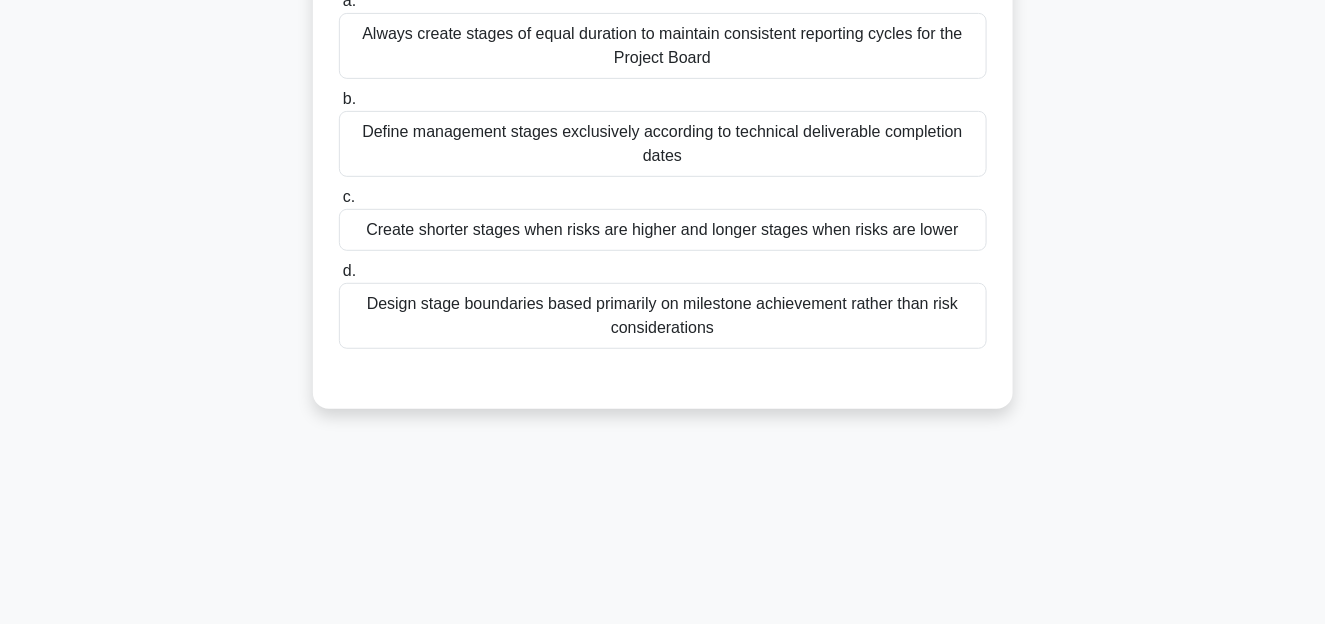 scroll, scrollTop: 111, scrollLeft: 0, axis: vertical 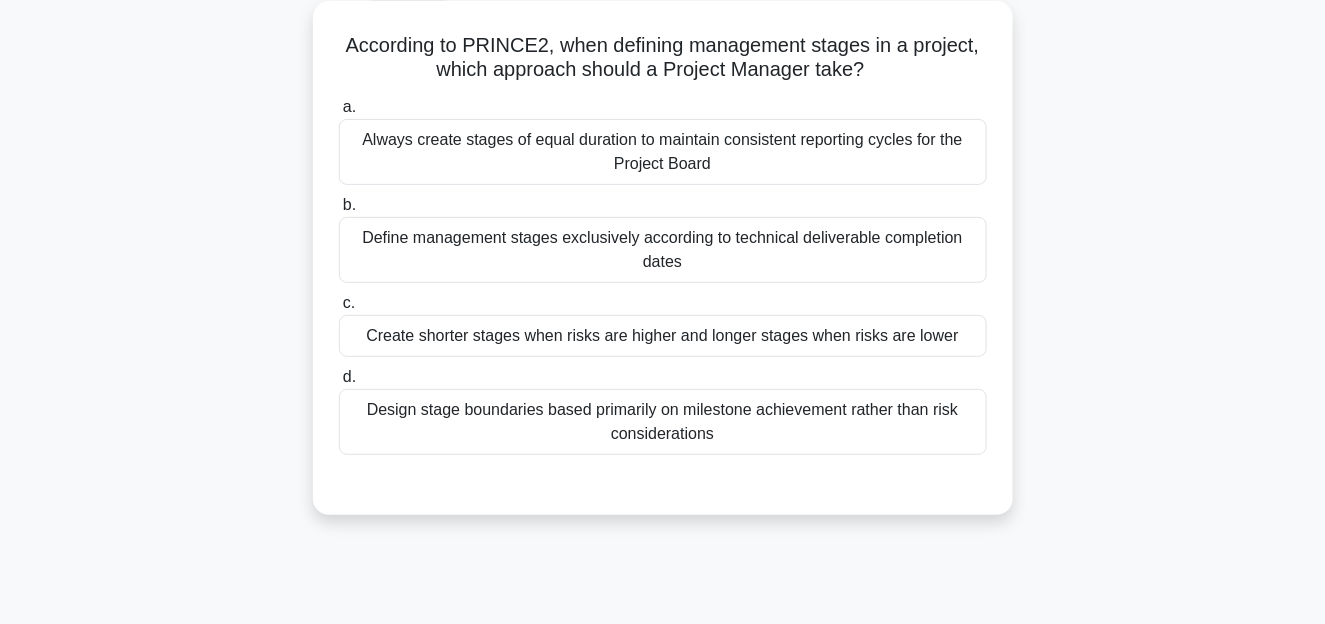 click on "Create shorter stages when risks are higher and longer stages when risks are lower" at bounding box center (663, 336) 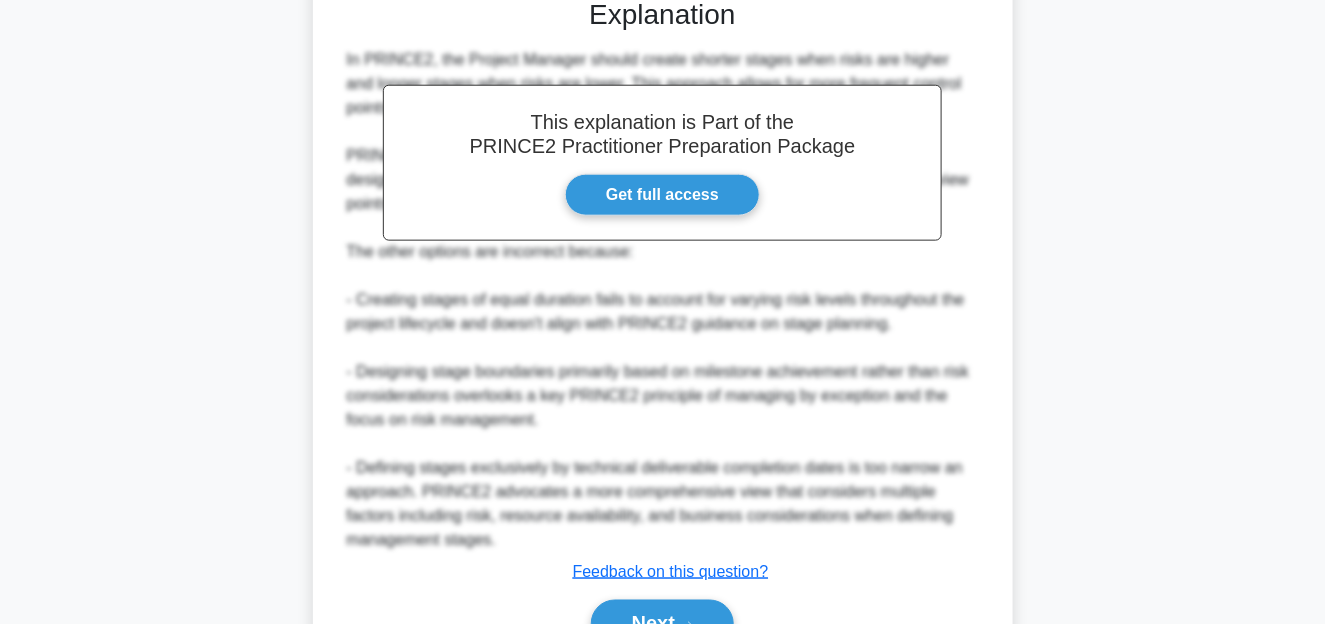 scroll, scrollTop: 704, scrollLeft: 0, axis: vertical 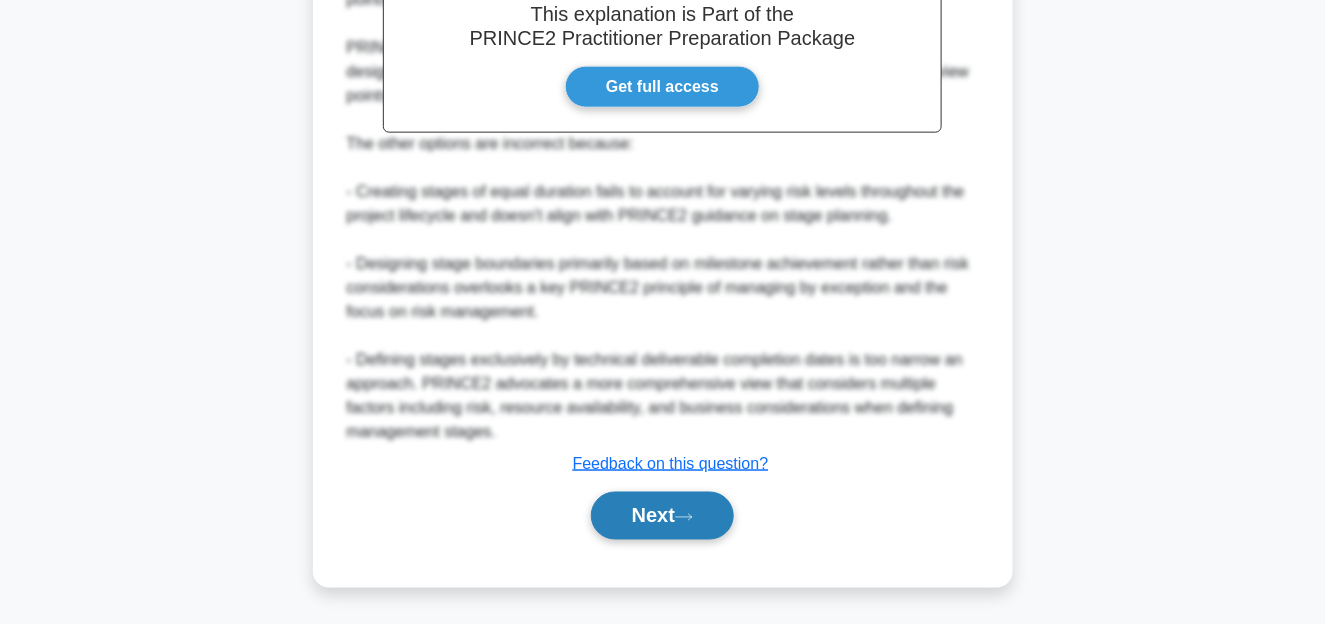 click on "Next" at bounding box center (662, 516) 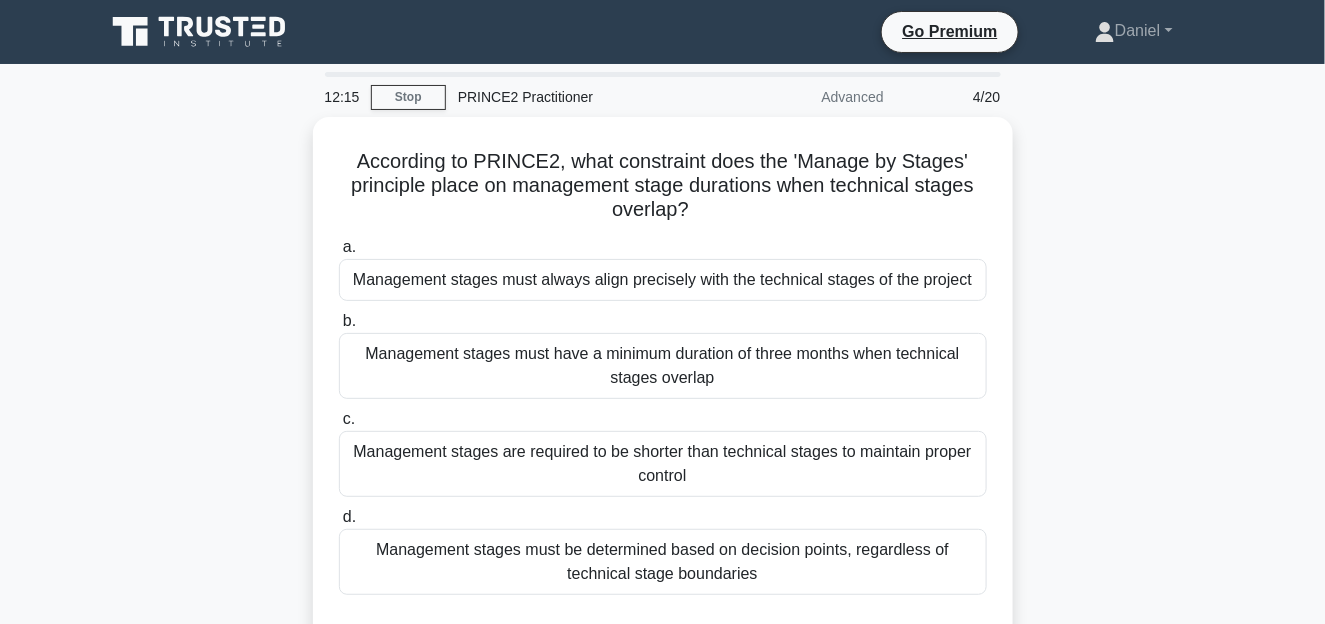 scroll, scrollTop: 111, scrollLeft: 0, axis: vertical 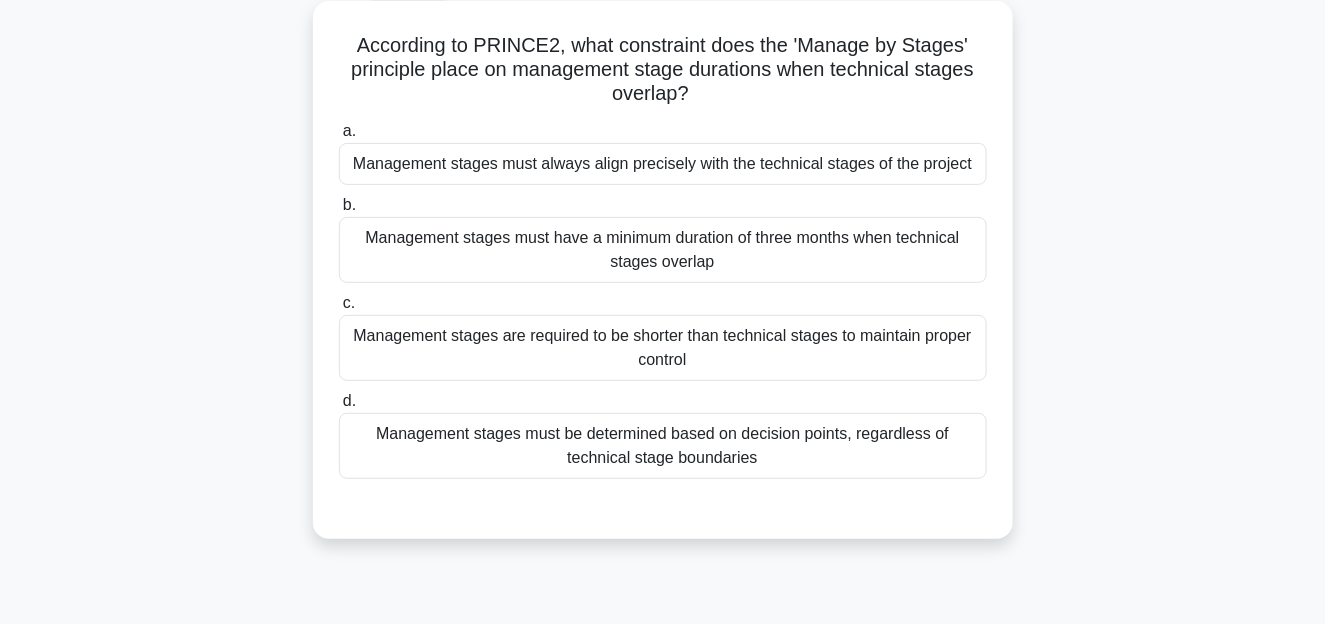 click on "Management stages must be determined based on decision points, regardless of technical stage boundaries" at bounding box center [663, 446] 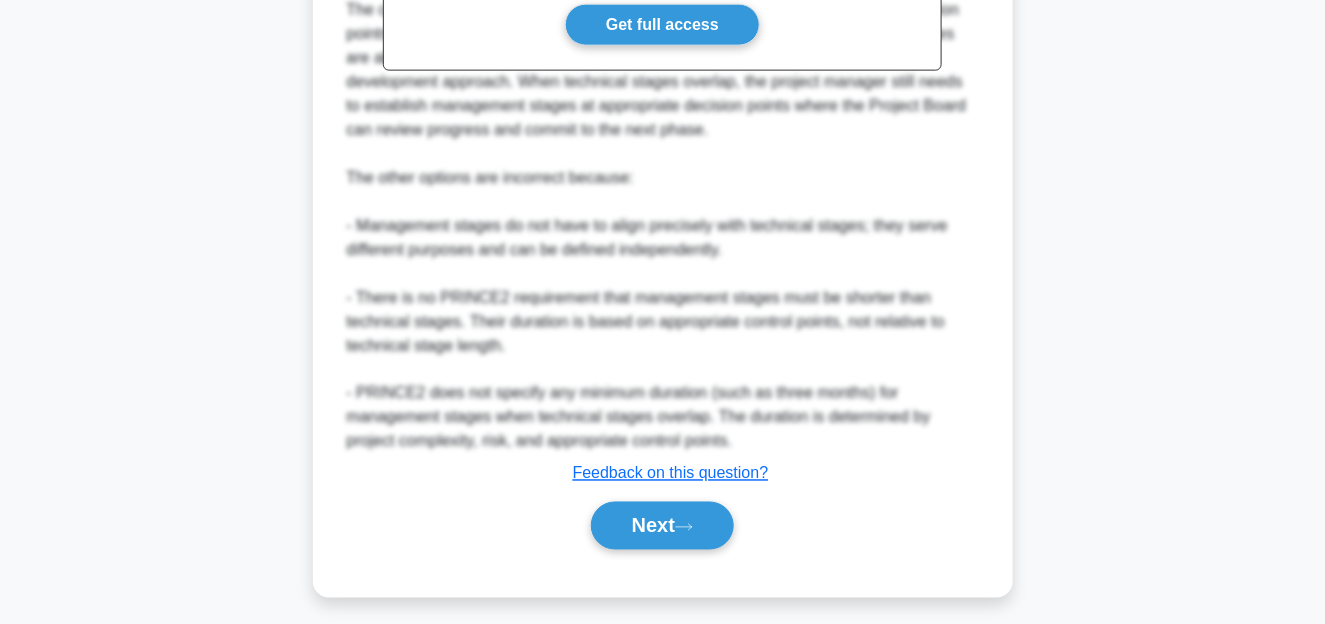scroll, scrollTop: 801, scrollLeft: 0, axis: vertical 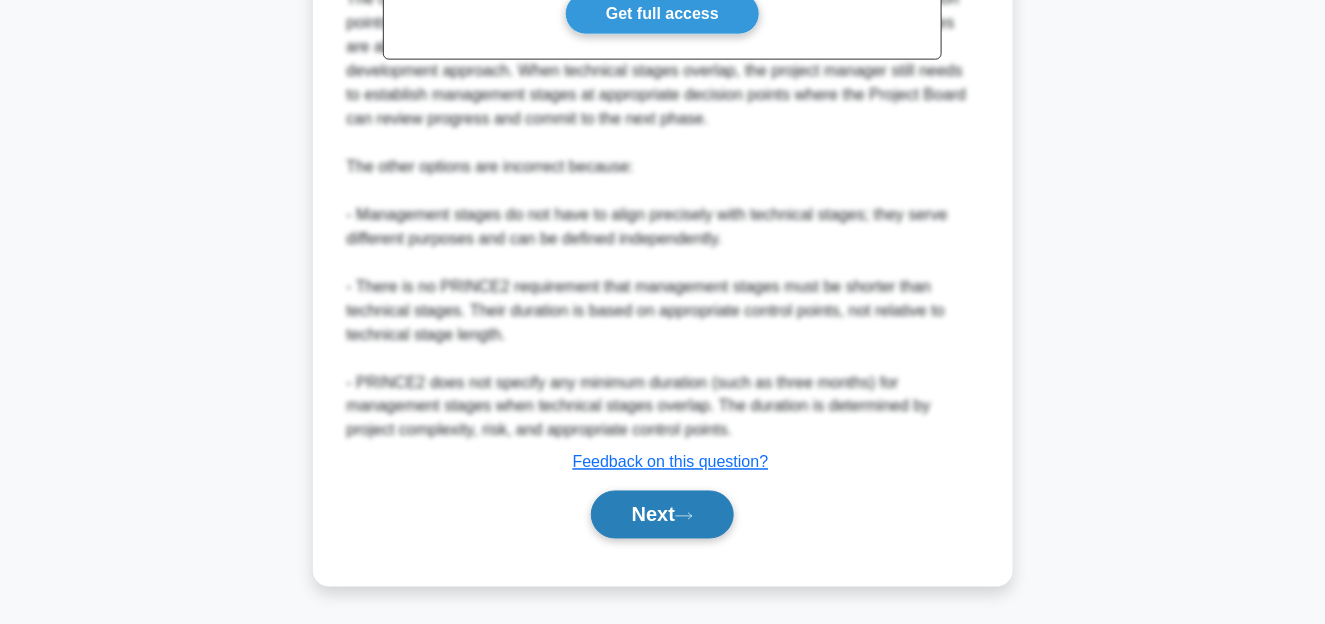 click on "Next" at bounding box center (662, 515) 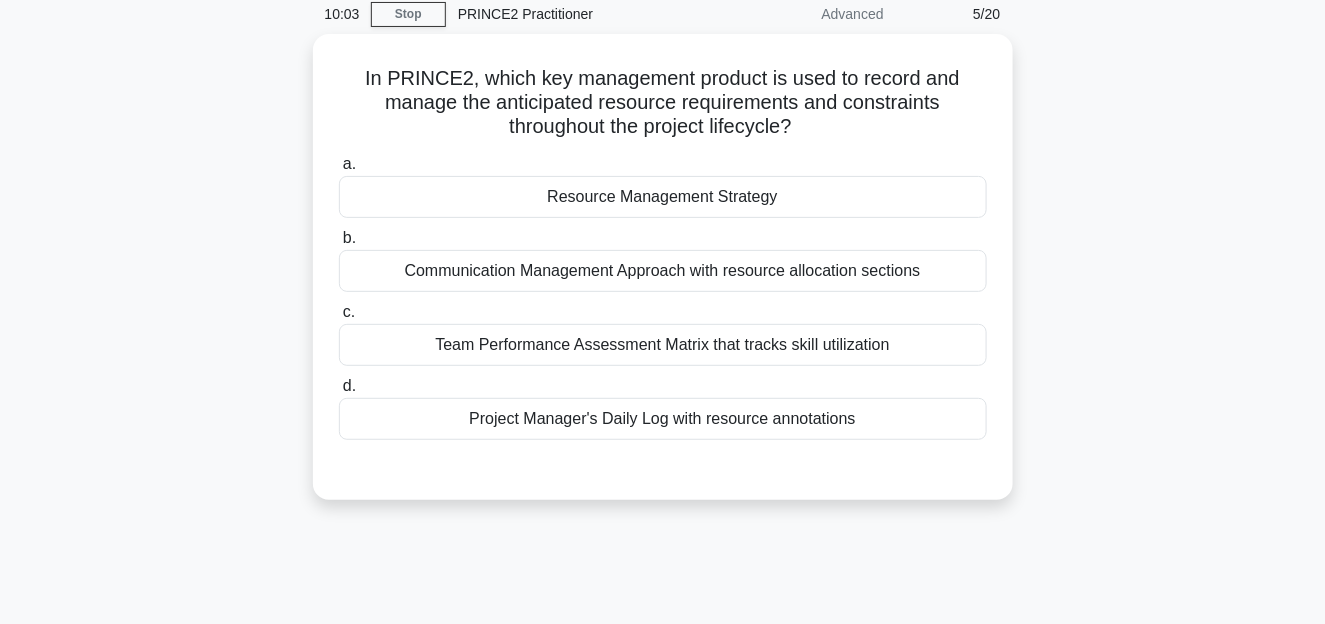 scroll, scrollTop: 122, scrollLeft: 0, axis: vertical 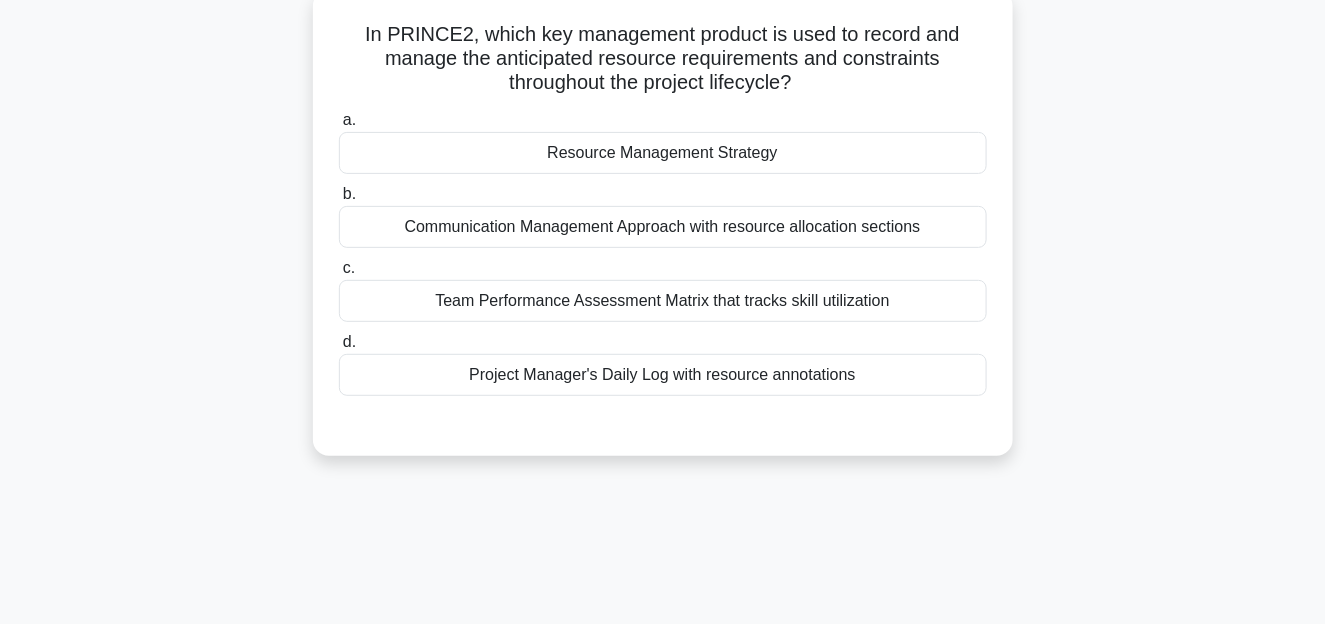 click on "Project Manager's Daily Log with resource annotations" at bounding box center [663, 375] 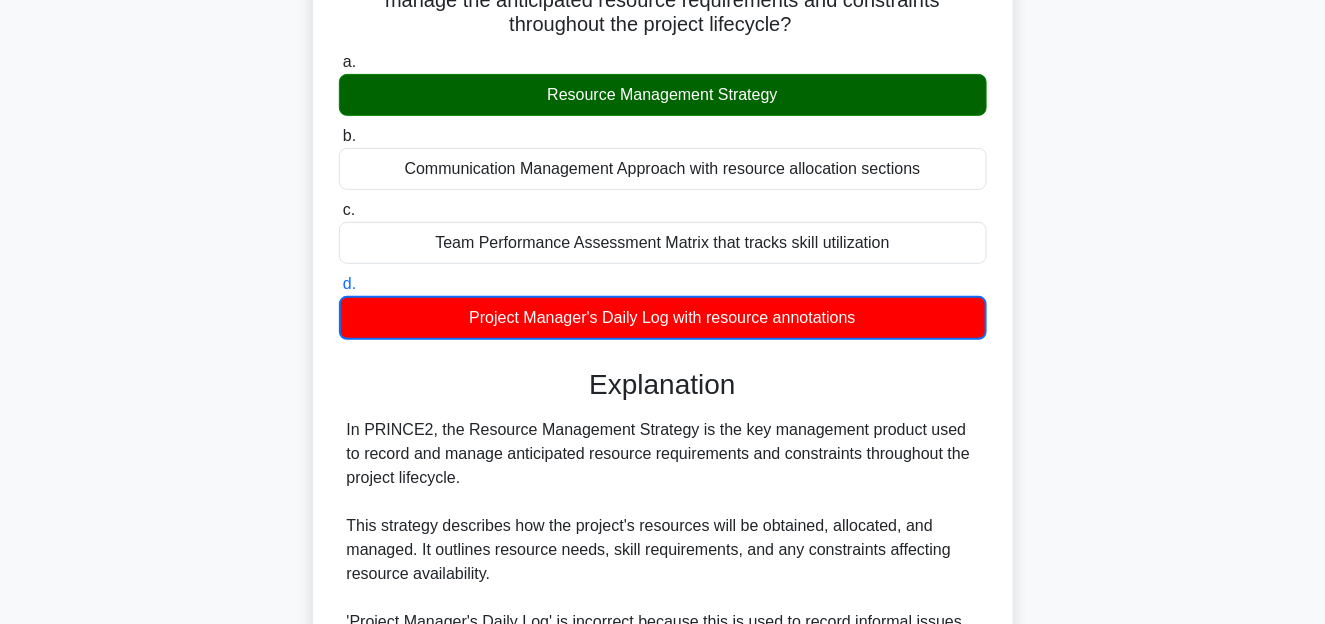 scroll, scrollTop: 11, scrollLeft: 0, axis: vertical 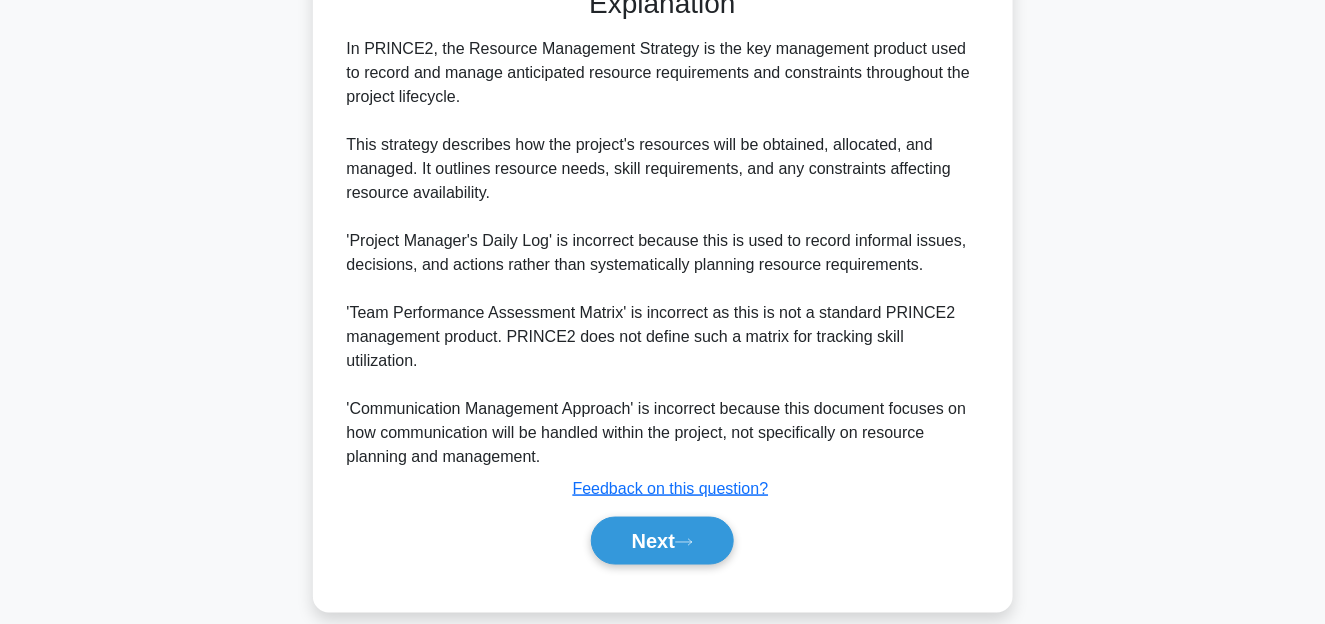 drag, startPoint x: 705, startPoint y: 533, endPoint x: 887, endPoint y: 515, distance: 182.88794 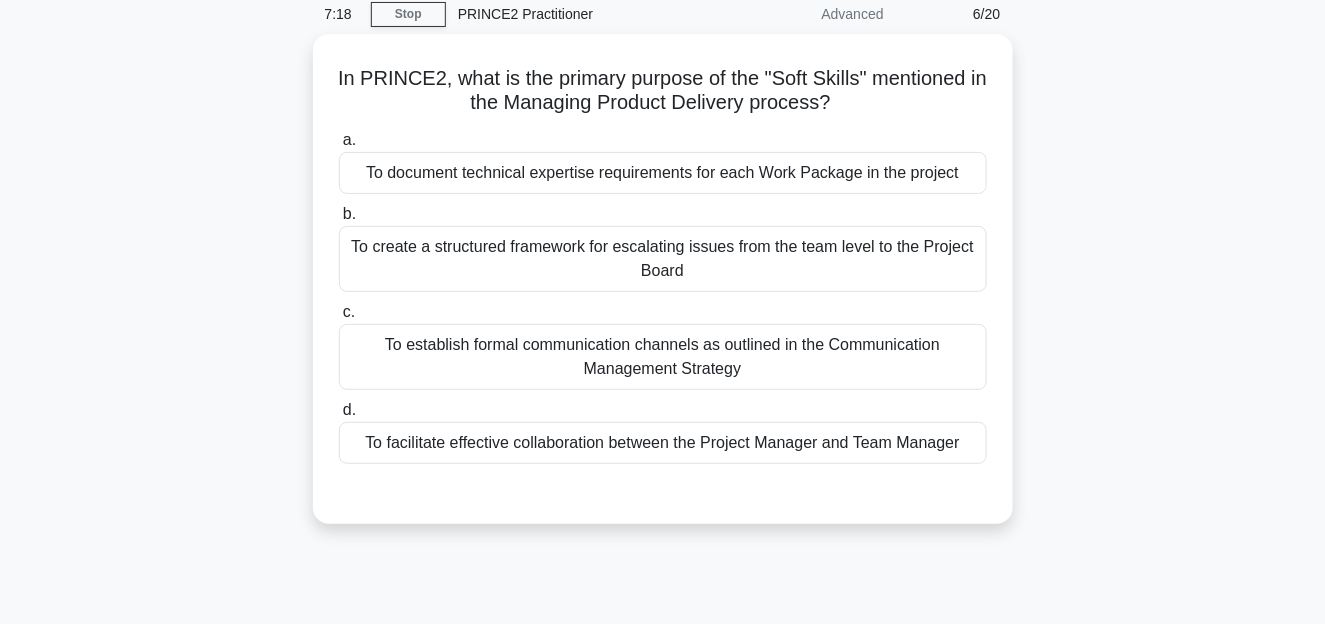 scroll, scrollTop: 122, scrollLeft: 0, axis: vertical 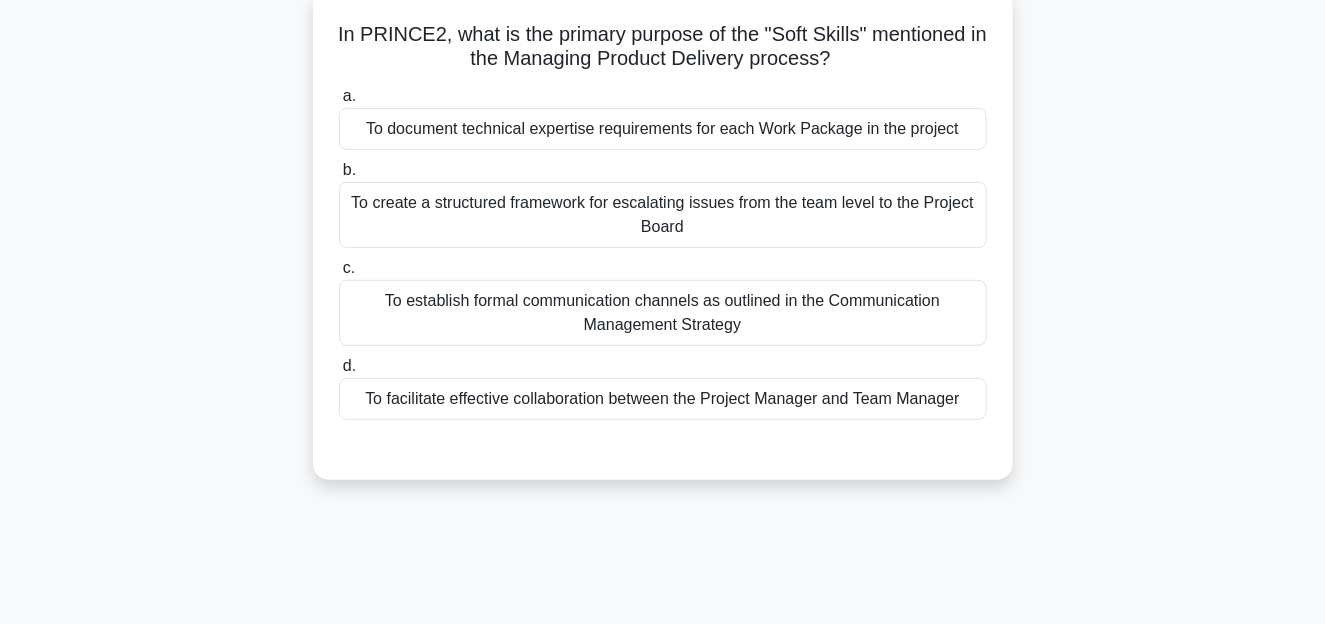 click on "a.
To document technical expertise requirements for each Work Package in the project" at bounding box center [663, 117] 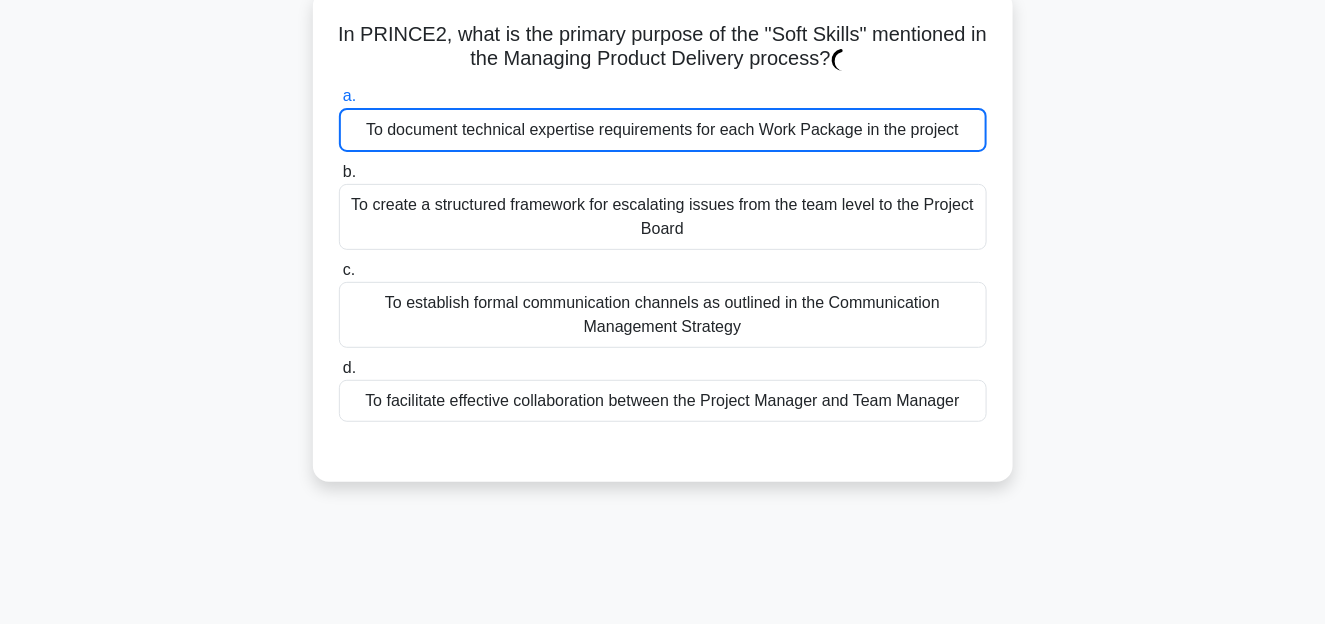click on "To document technical expertise requirements for each Work Package in the project" at bounding box center [663, 130] 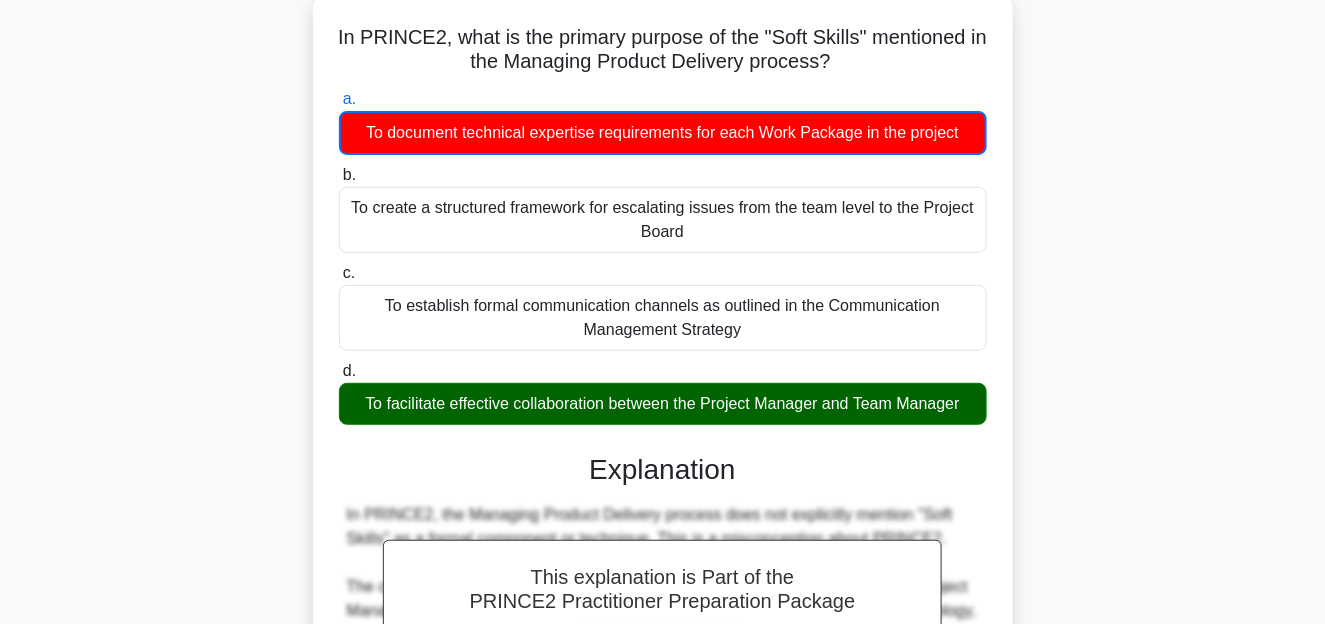 scroll, scrollTop: 122, scrollLeft: 0, axis: vertical 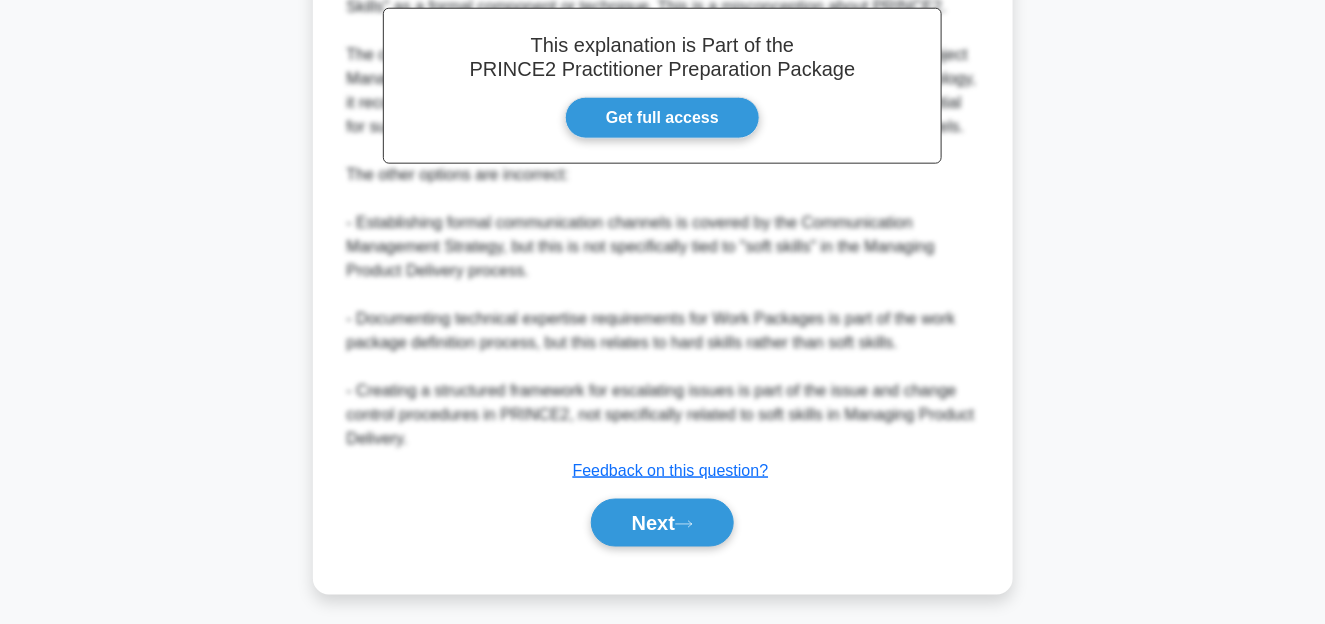 drag, startPoint x: 644, startPoint y: 520, endPoint x: 1233, endPoint y: 468, distance: 591.29095 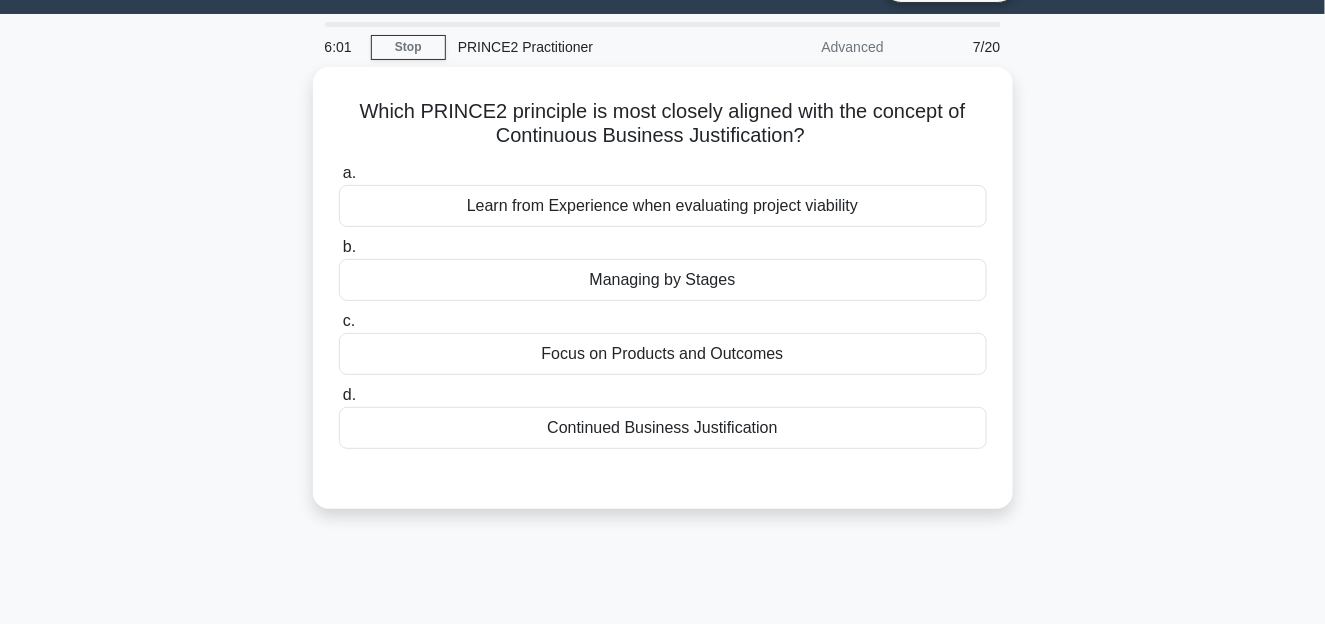 scroll, scrollTop: 11, scrollLeft: 0, axis: vertical 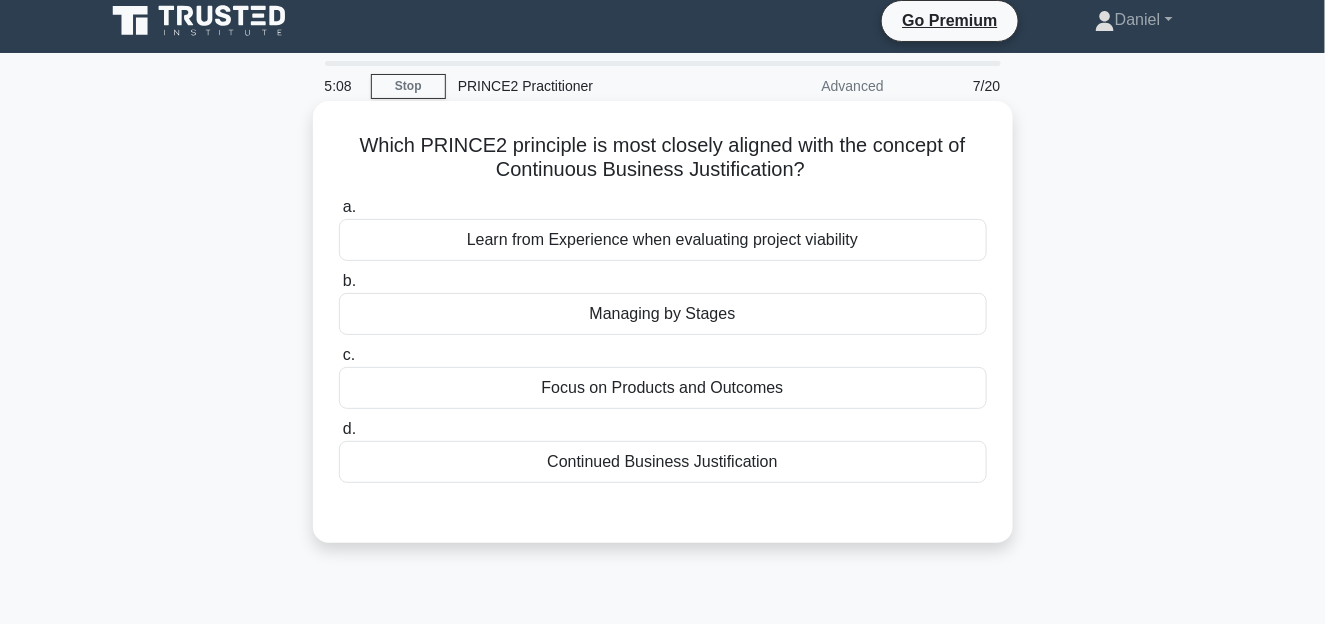 click on "Focus on Products and Outcomes" at bounding box center [663, 388] 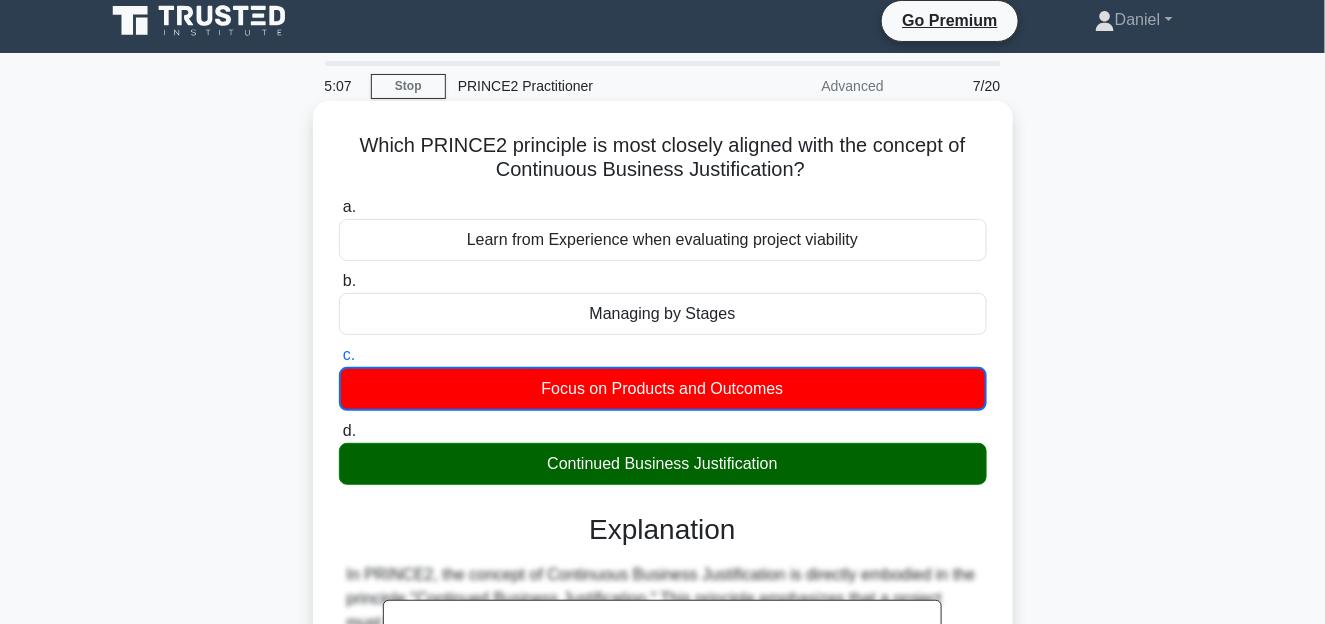 click on "Continued Business Justification" at bounding box center (663, 464) 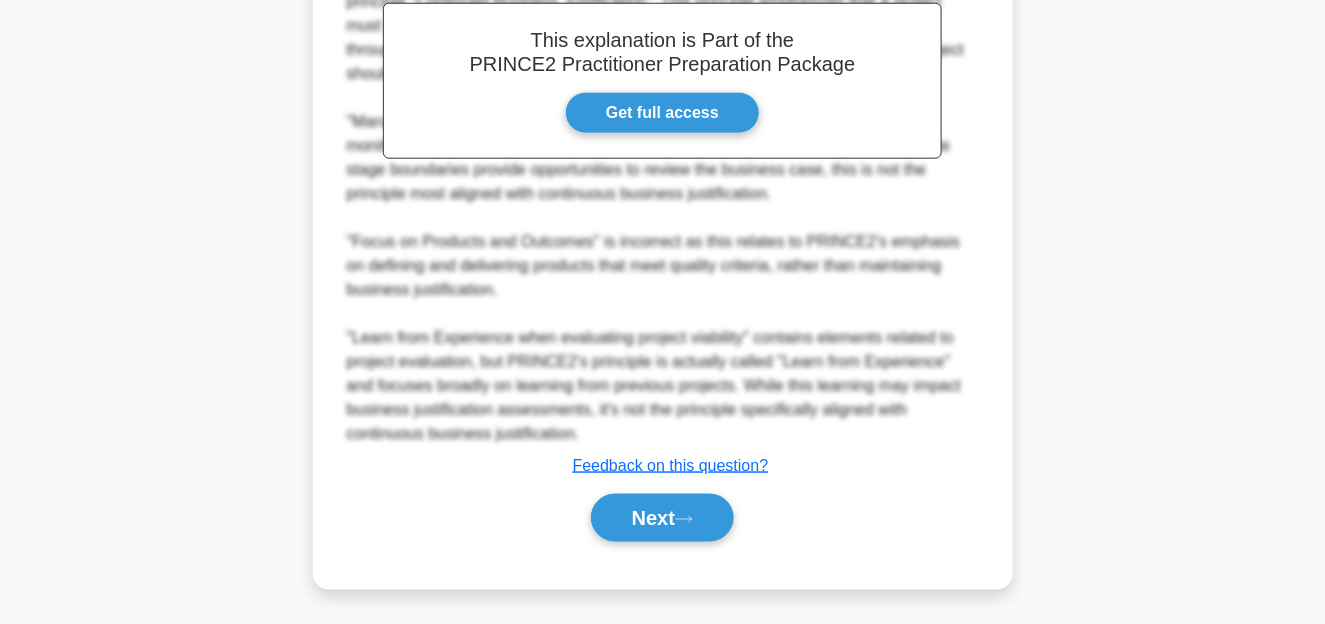 scroll, scrollTop: 608, scrollLeft: 0, axis: vertical 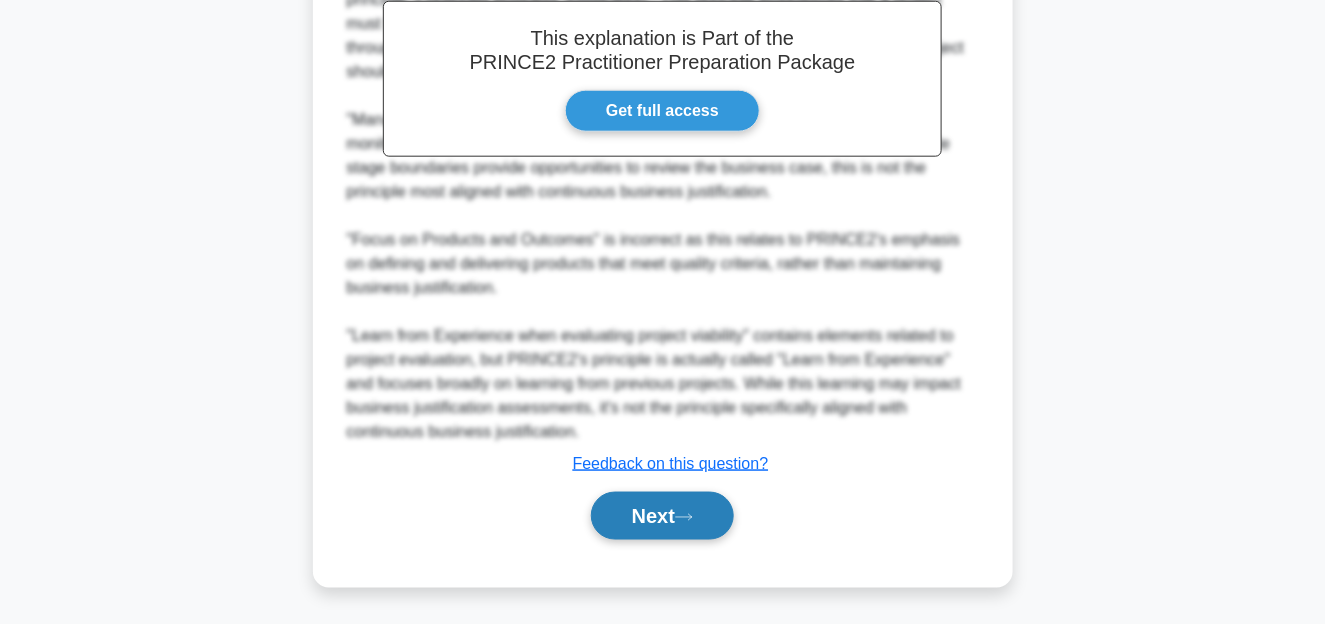 click on "Next" at bounding box center [662, 516] 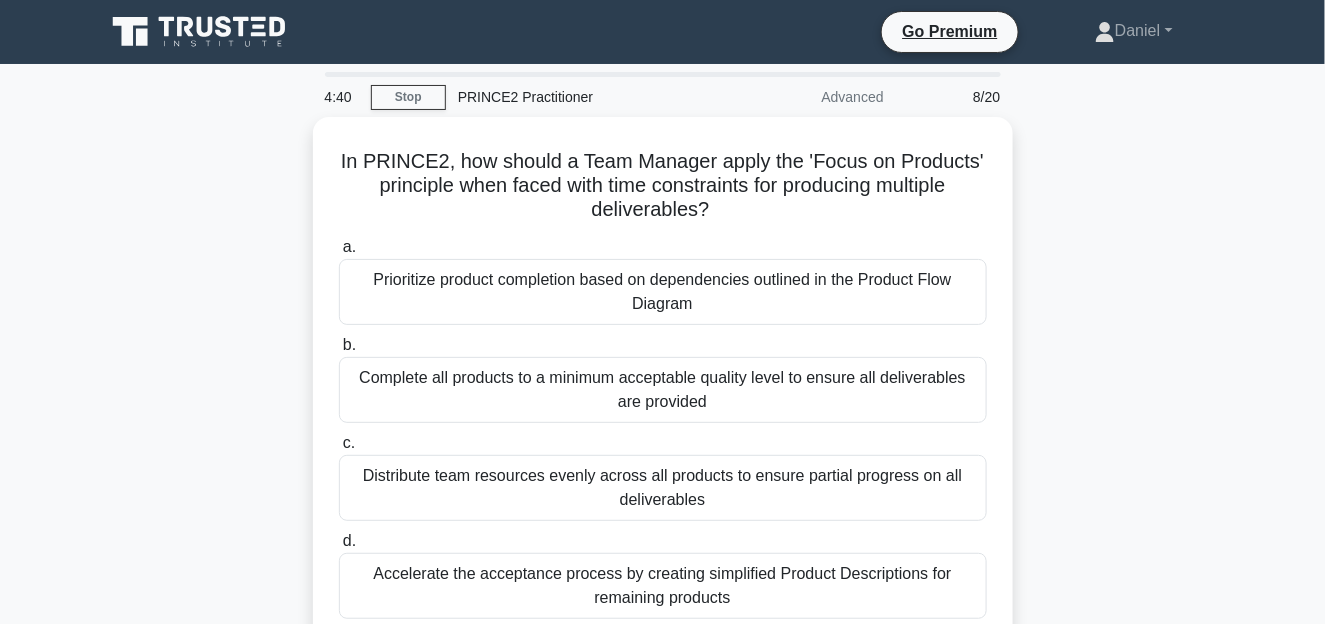 scroll, scrollTop: 111, scrollLeft: 0, axis: vertical 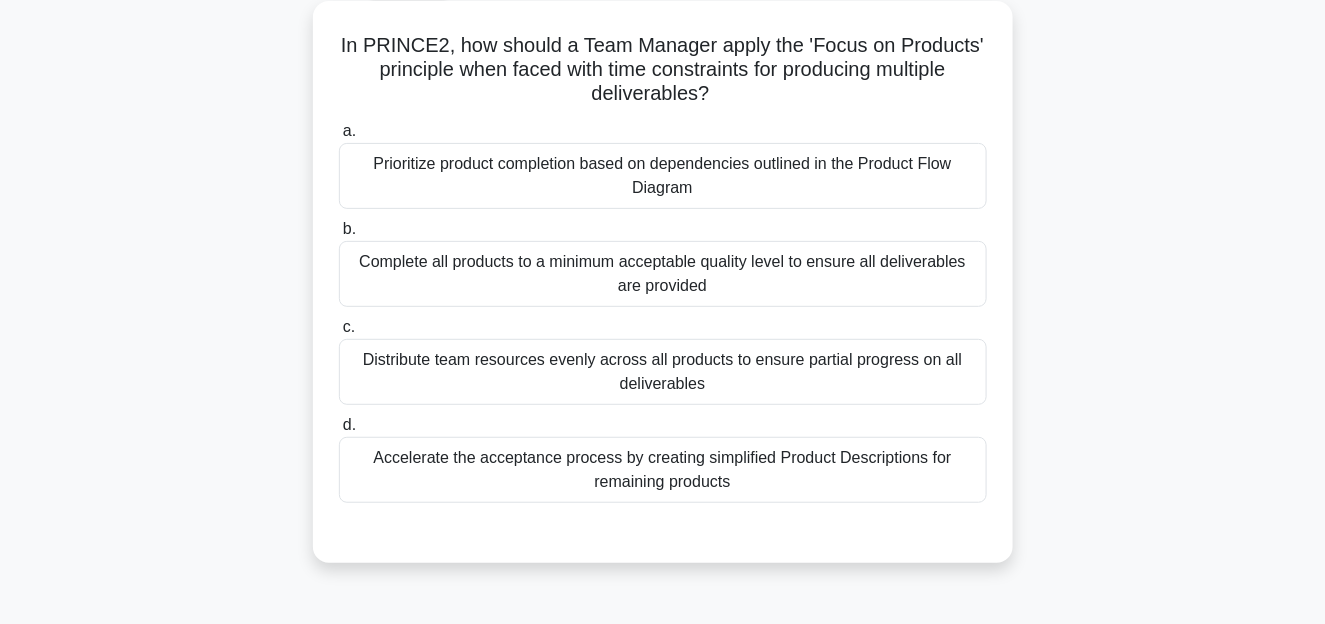 click on "Prioritize product completion based on dependencies outlined in the Product Flow Diagram" at bounding box center [663, 176] 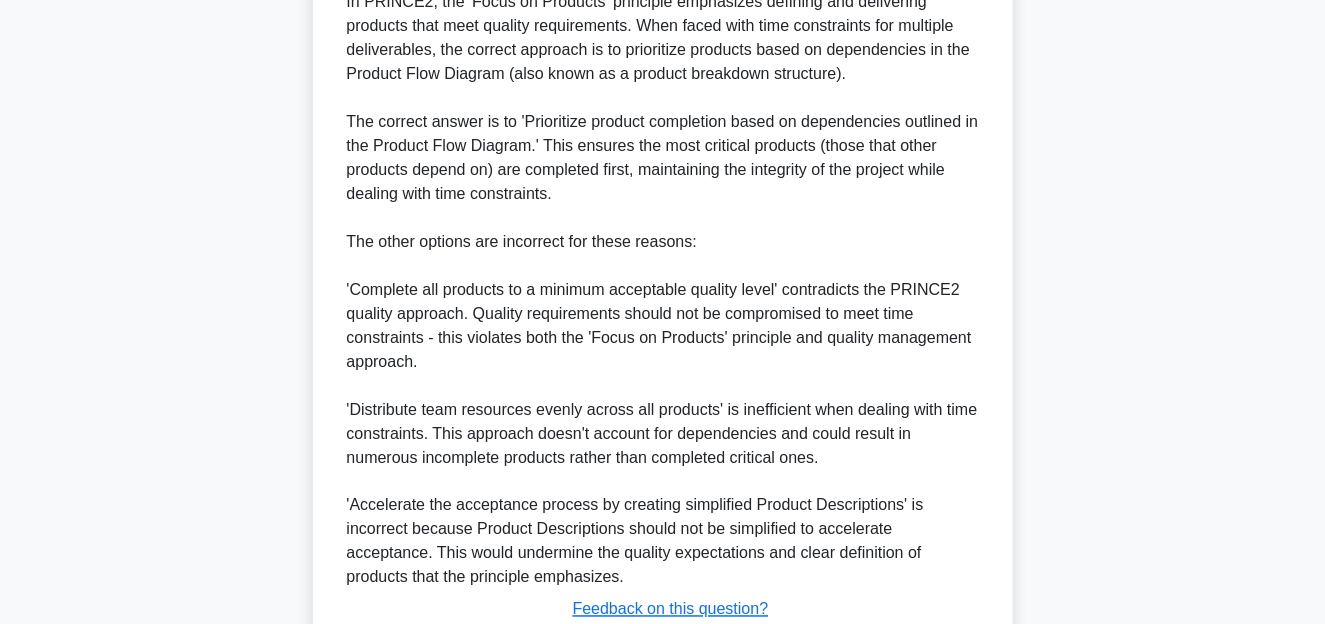 scroll, scrollTop: 848, scrollLeft: 0, axis: vertical 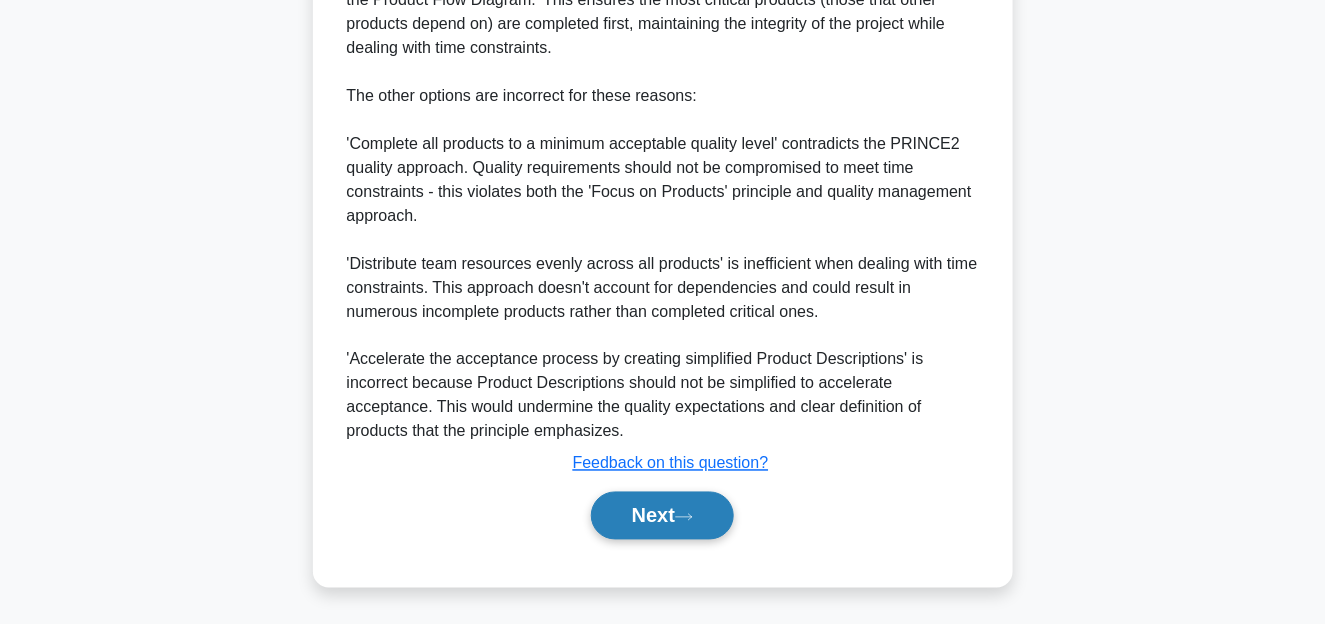 click 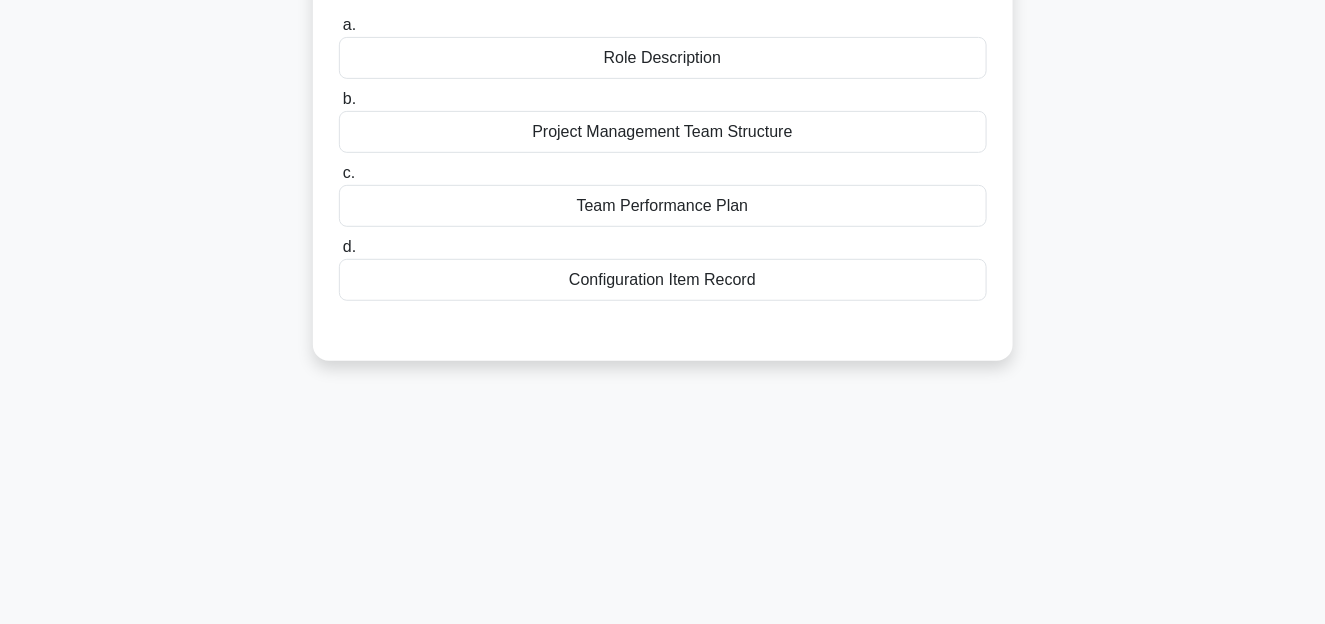 scroll, scrollTop: 111, scrollLeft: 0, axis: vertical 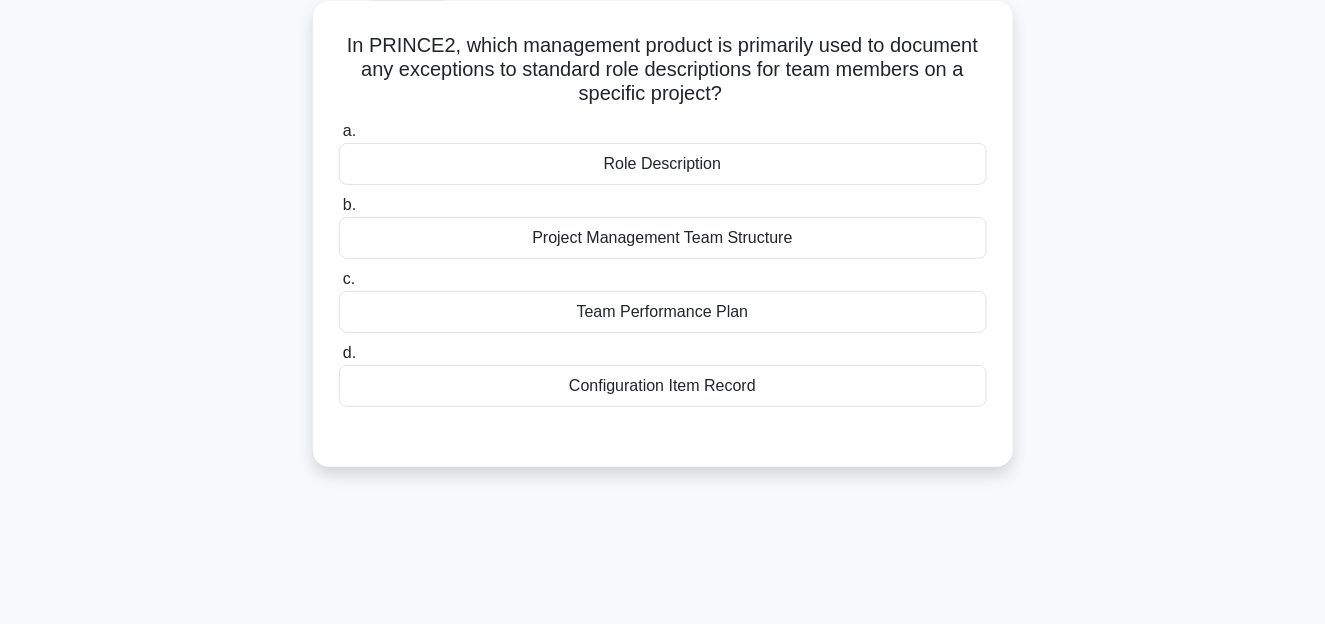 click on "Role Description" at bounding box center (663, 164) 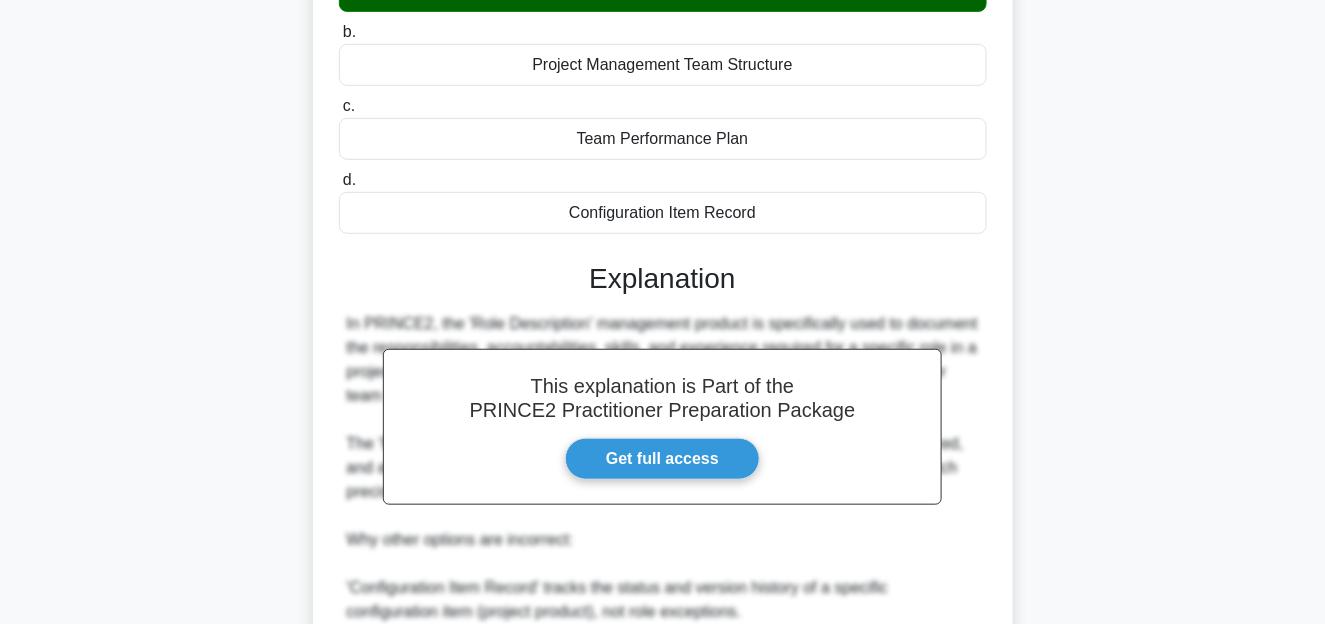 scroll, scrollTop: 77, scrollLeft: 0, axis: vertical 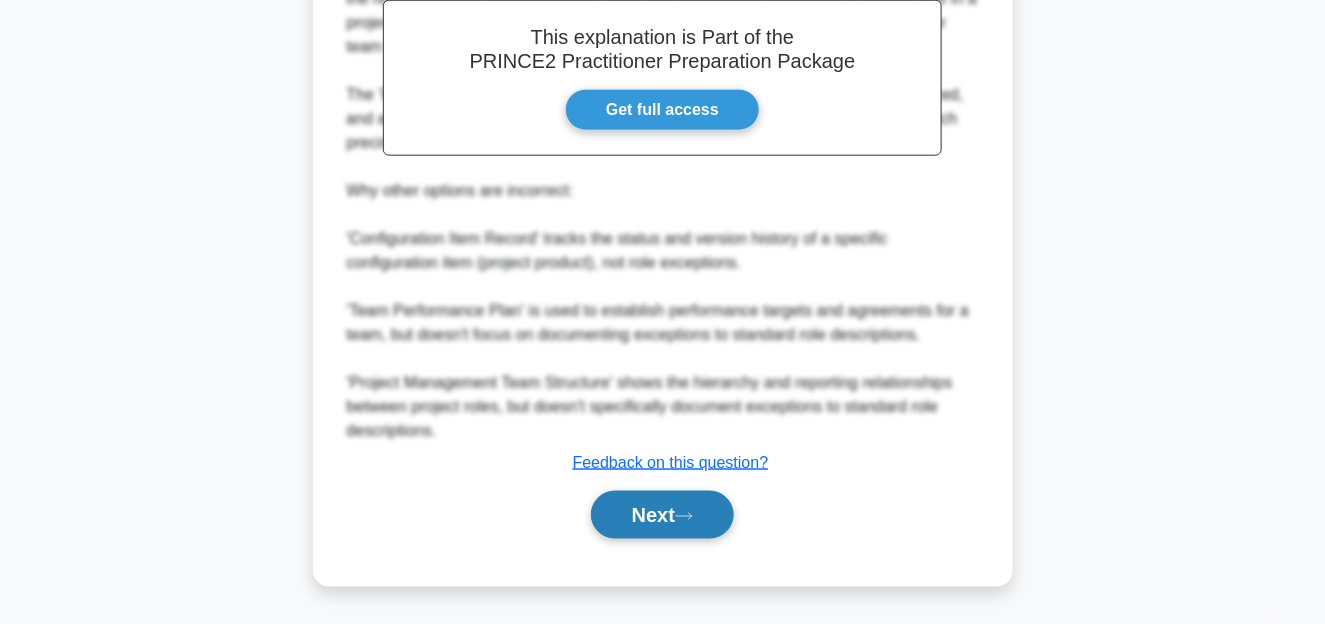 click on "Next" at bounding box center [662, 515] 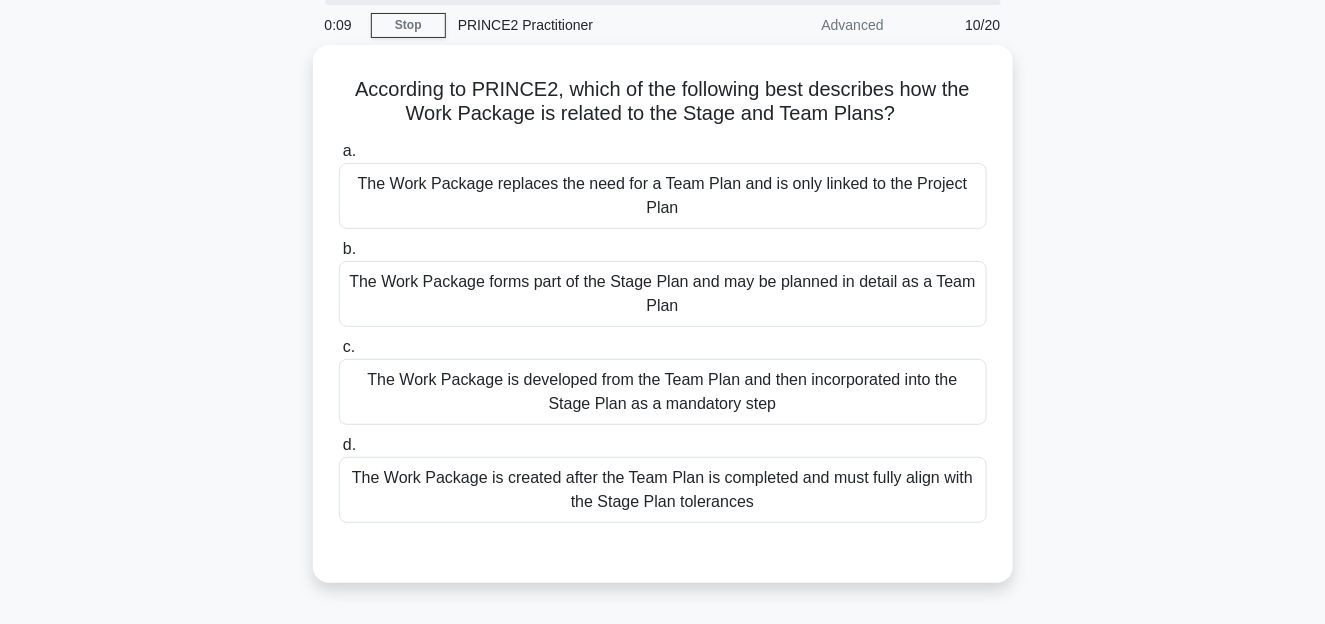 scroll, scrollTop: 111, scrollLeft: 0, axis: vertical 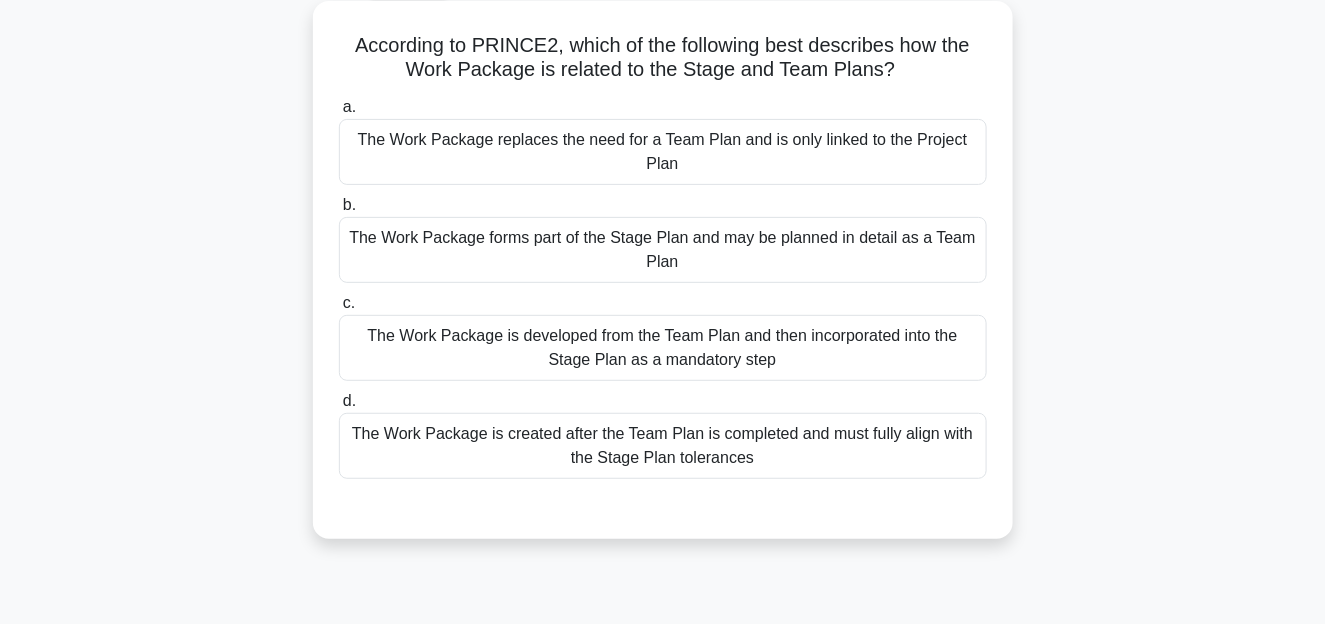 click on "The Work Package is developed from the Team Plan and then incorporated into the Stage Plan as a mandatory step" at bounding box center [663, 348] 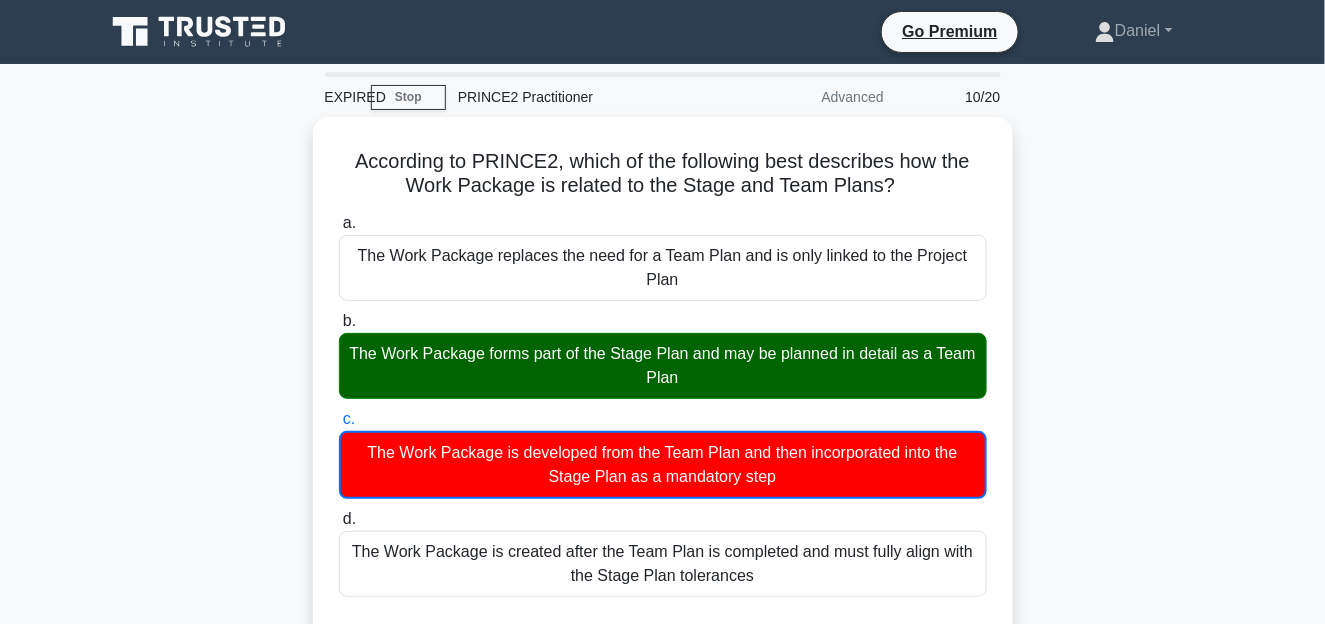 scroll, scrollTop: 73, scrollLeft: 0, axis: vertical 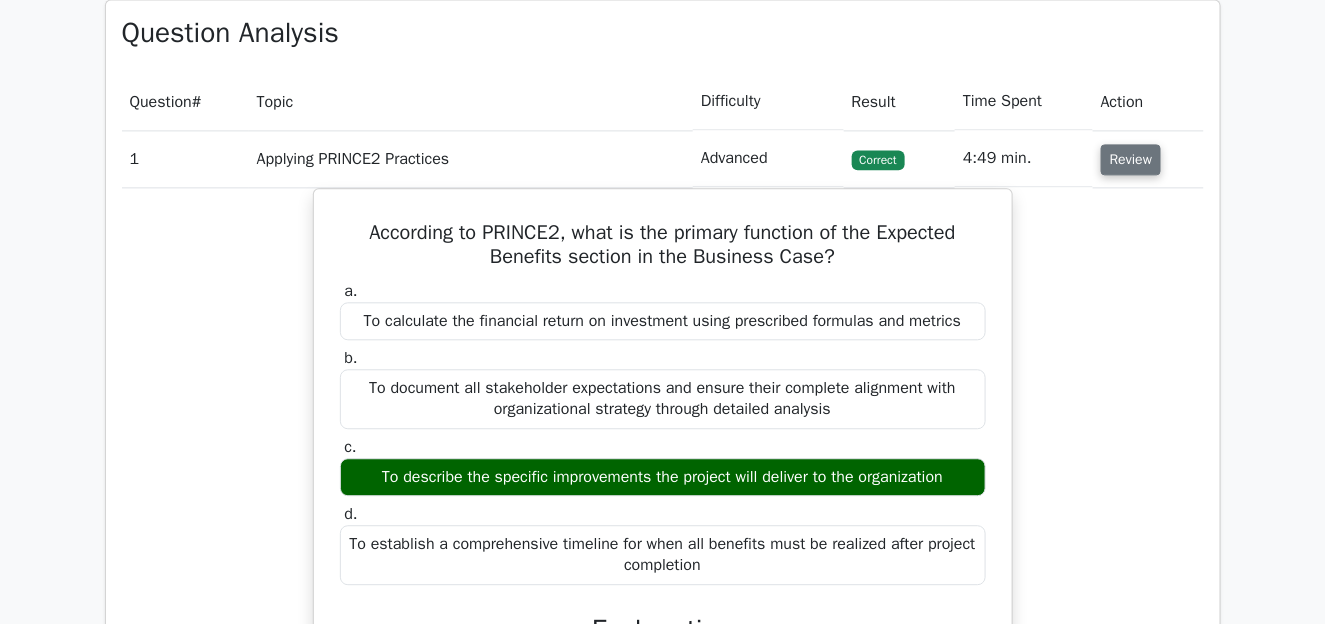 click on "Review" at bounding box center [1131, 159] 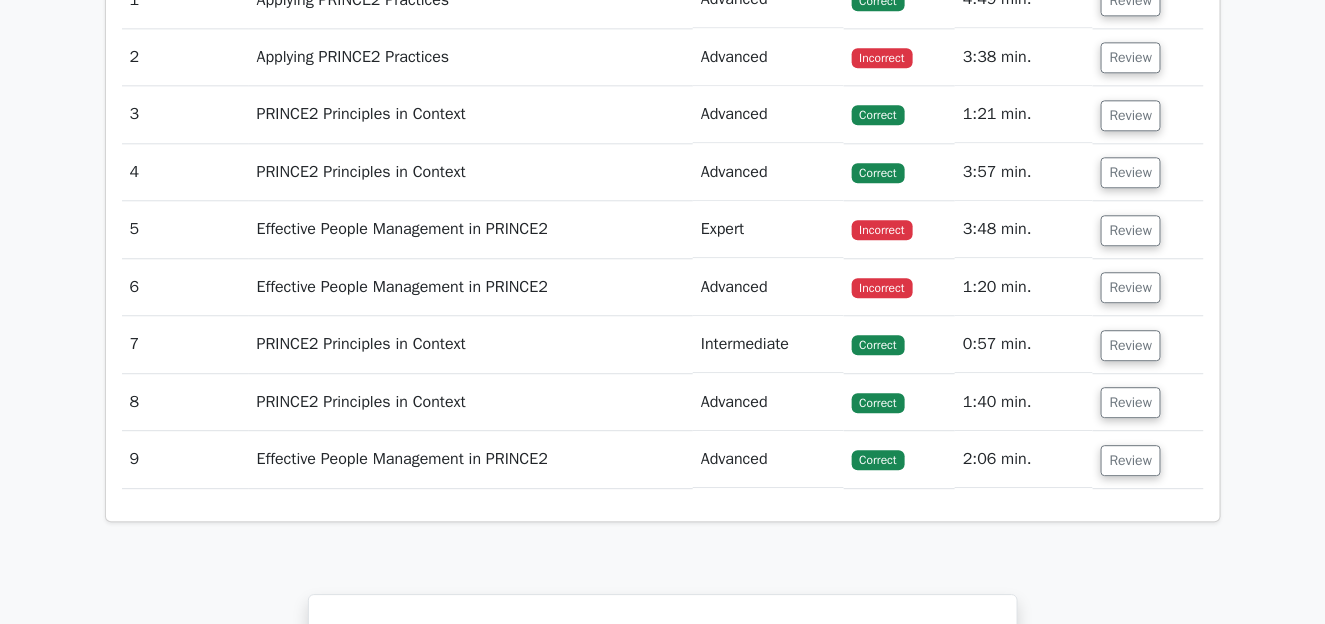 scroll, scrollTop: 1444, scrollLeft: 0, axis: vertical 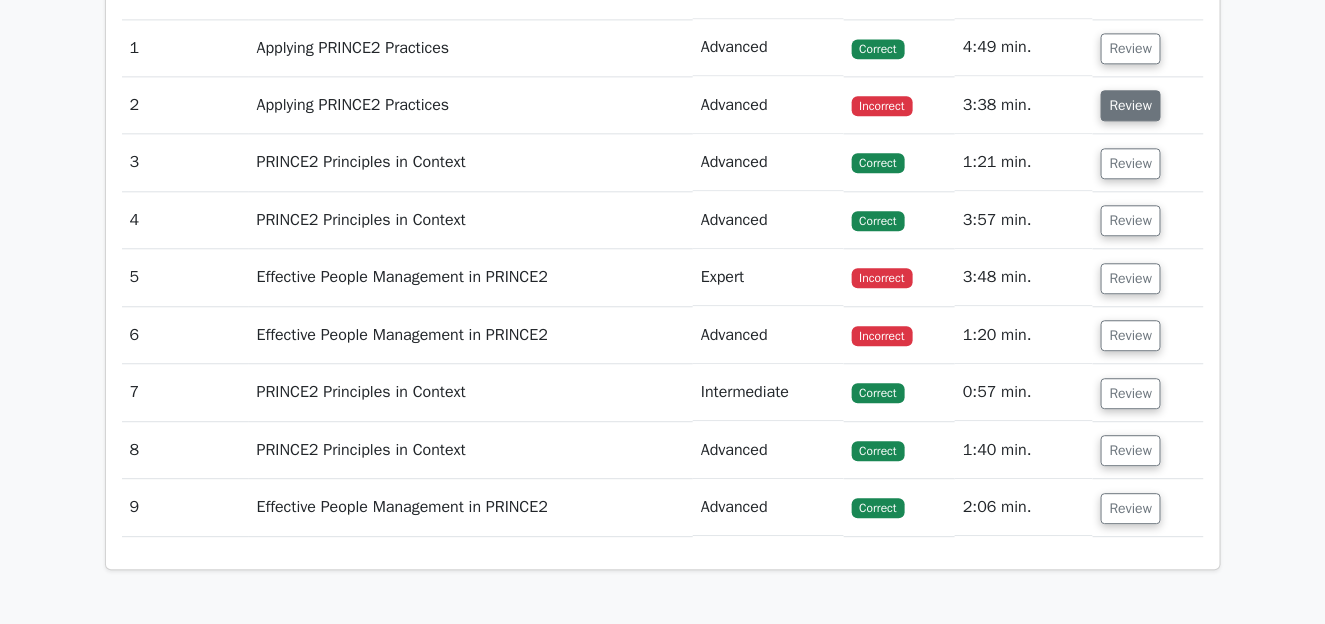 click on "Review" at bounding box center [1131, 105] 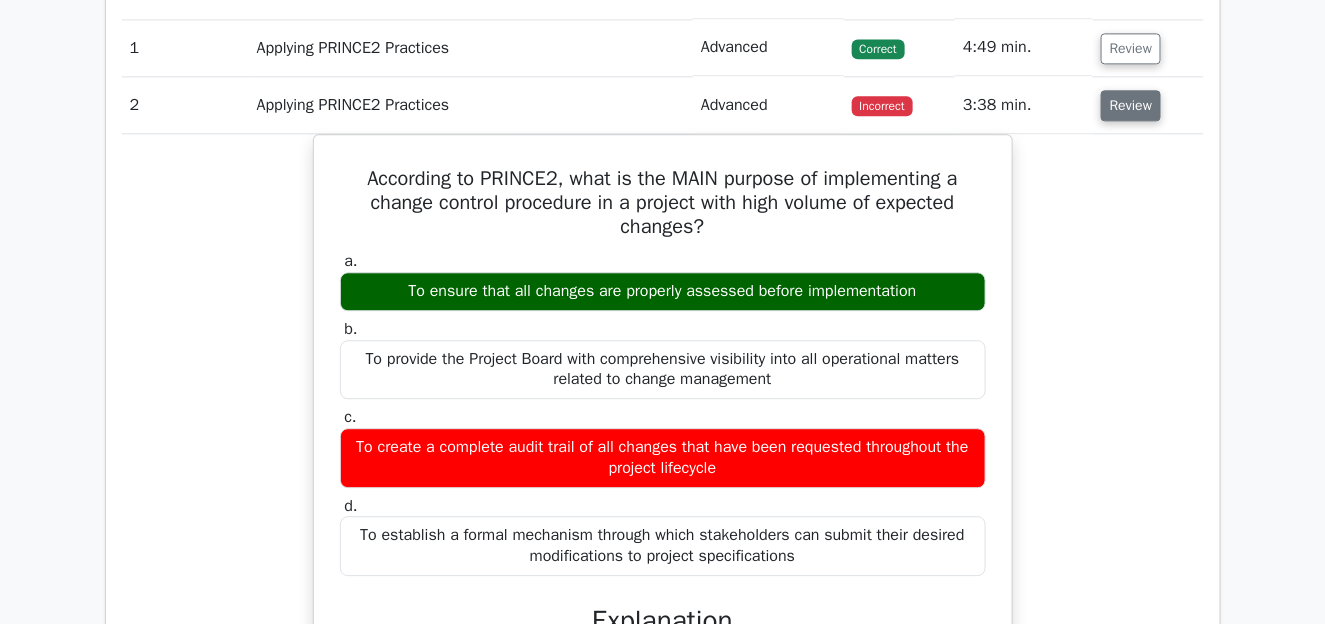 click on "Review" at bounding box center [1131, 105] 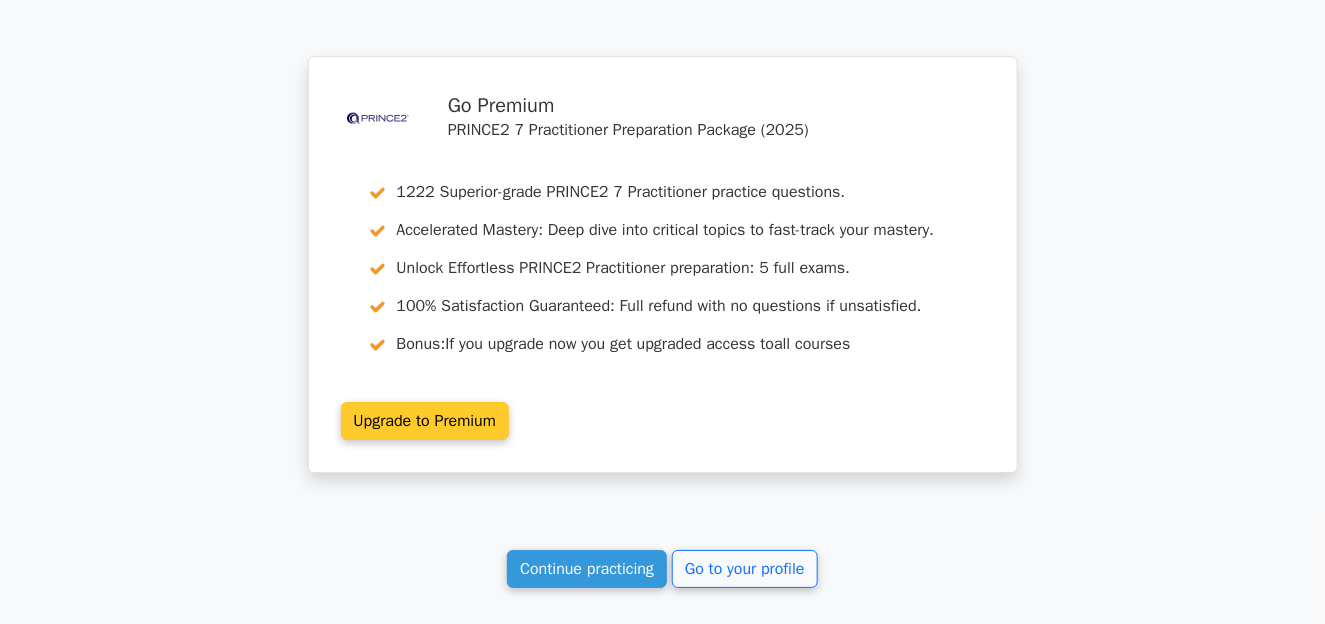 scroll, scrollTop: 2281, scrollLeft: 0, axis: vertical 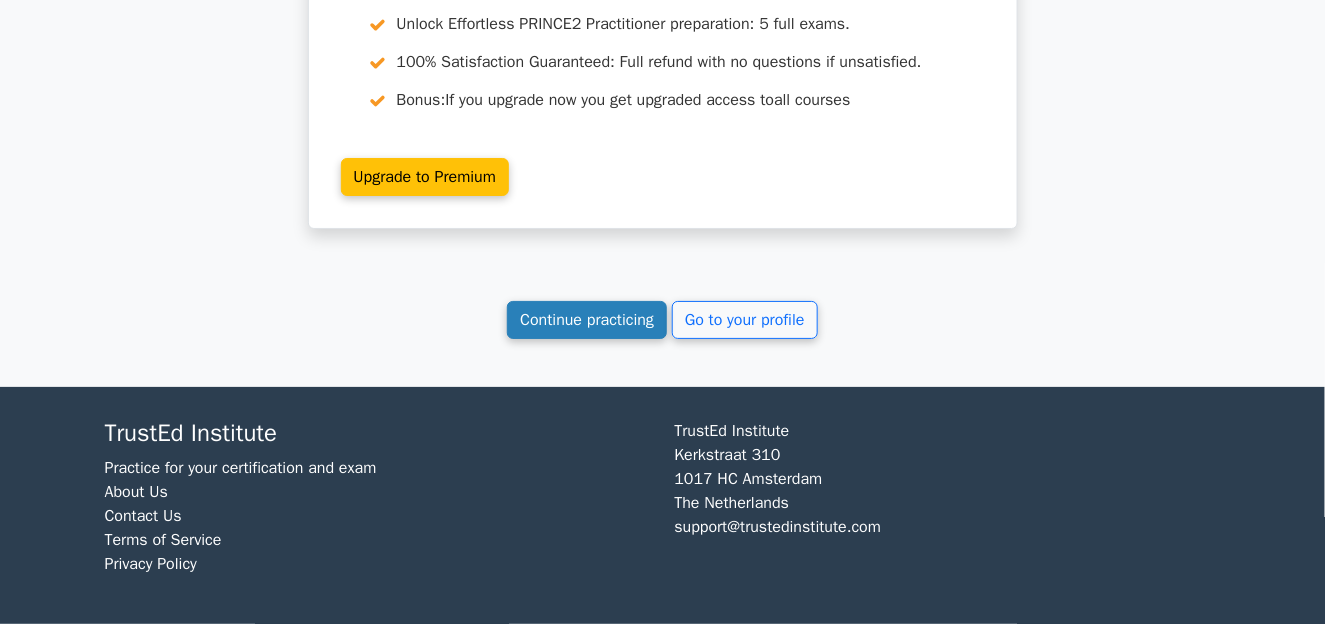 click on "Continue practicing" at bounding box center (587, 320) 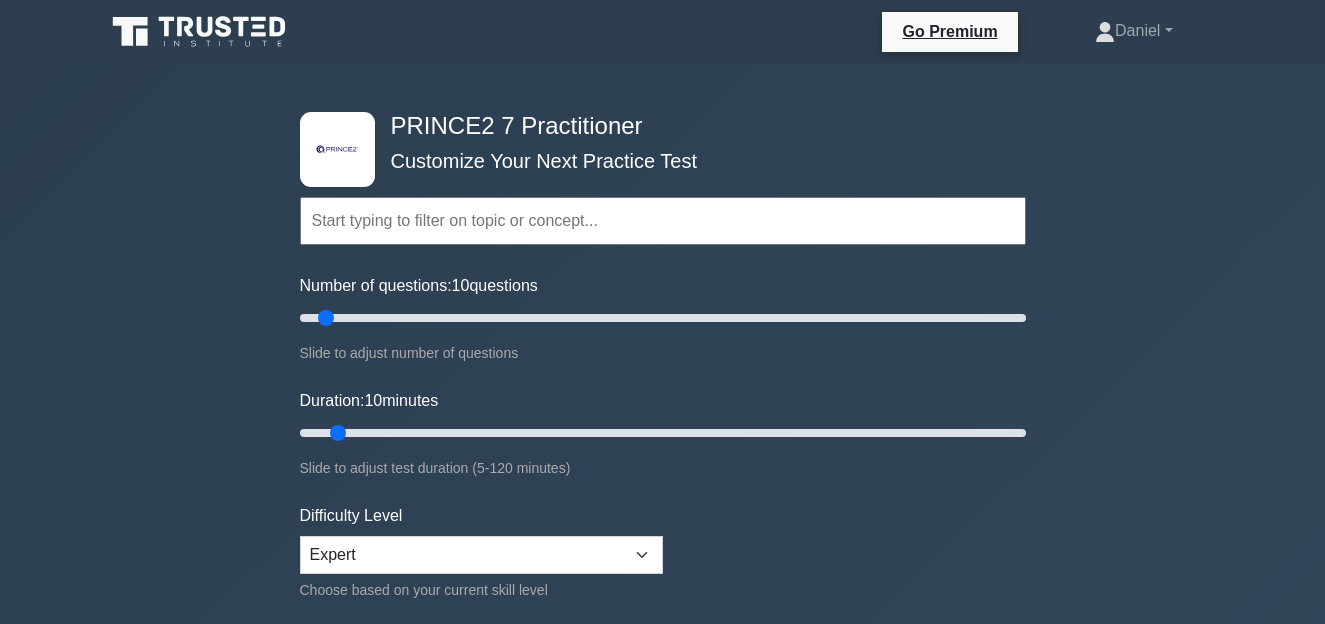 scroll, scrollTop: 0, scrollLeft: 0, axis: both 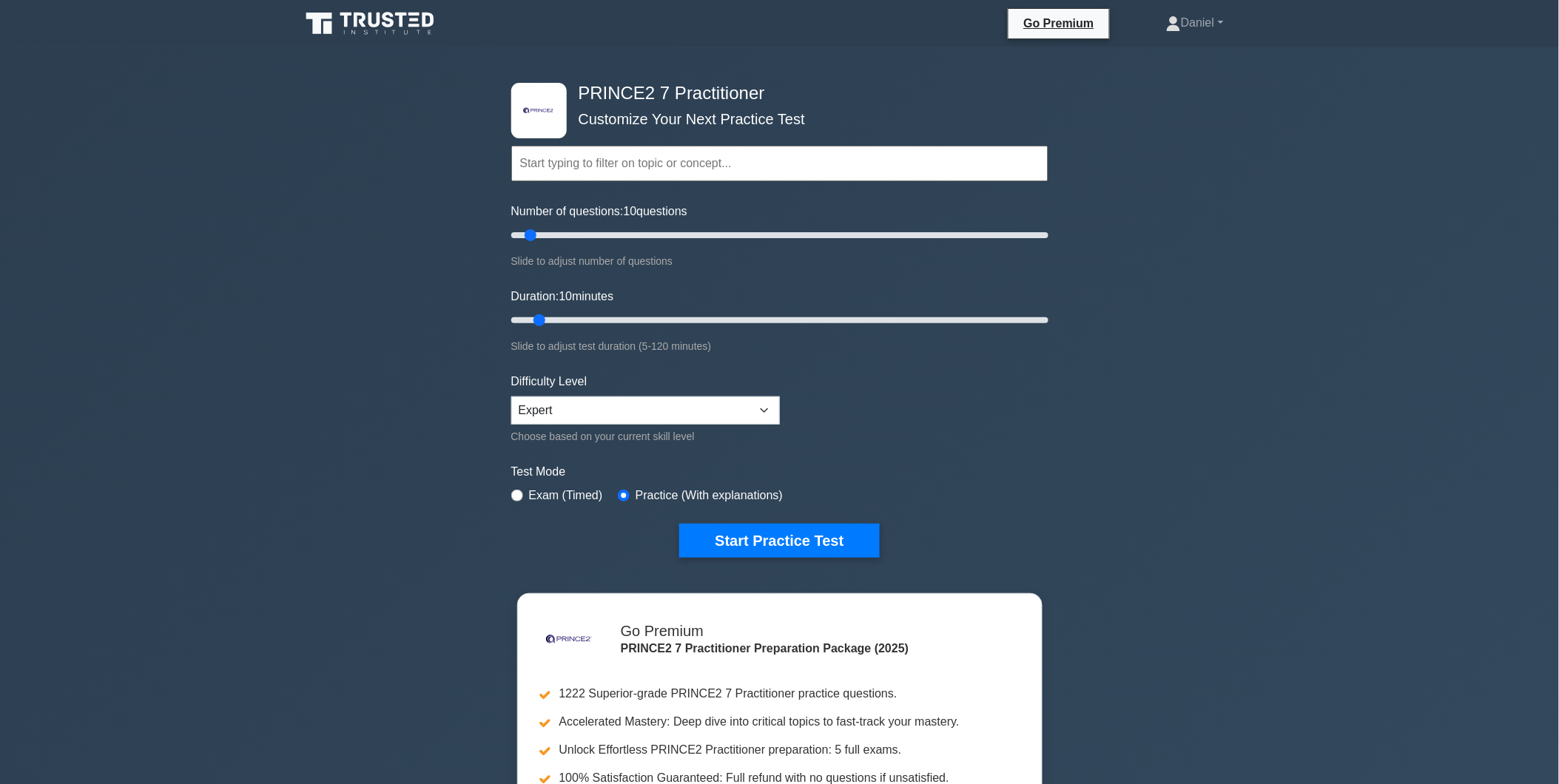 drag, startPoint x: 1232, startPoint y: 608, endPoint x: 1141, endPoint y: 489, distance: 149.807 